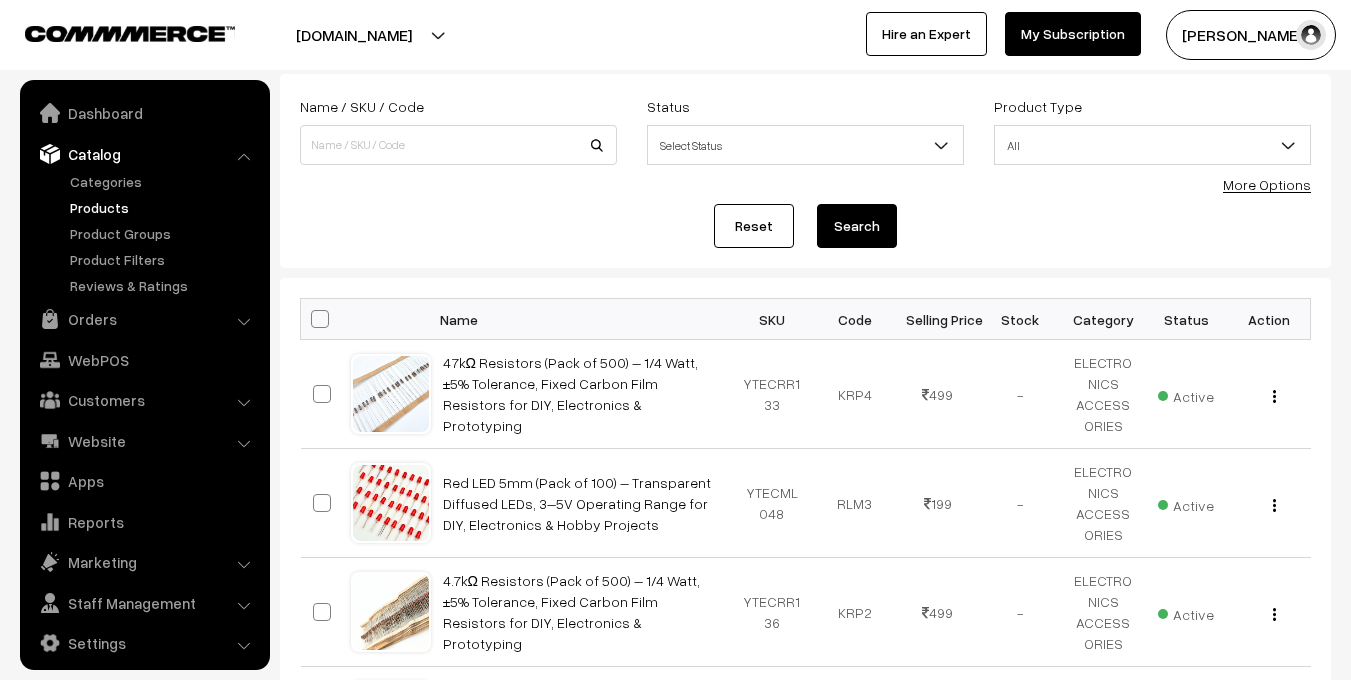 scroll, scrollTop: 116, scrollLeft: 0, axis: vertical 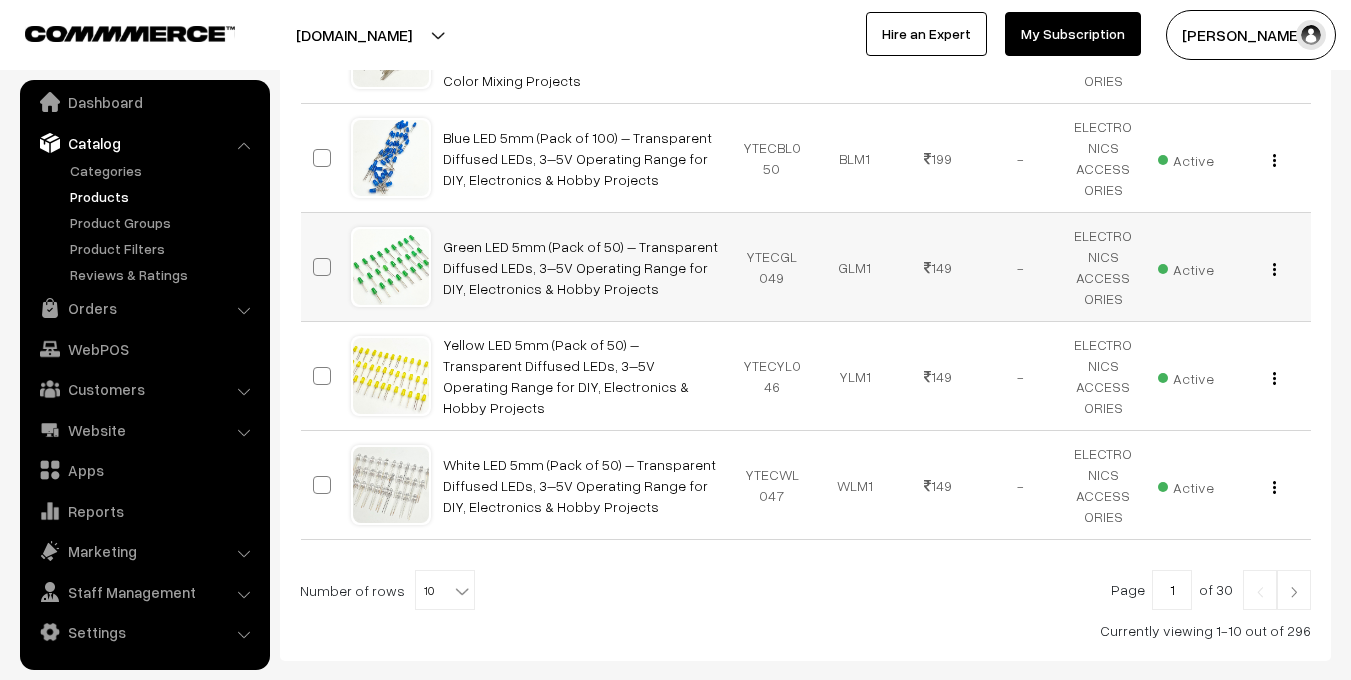 click at bounding box center [1274, 269] 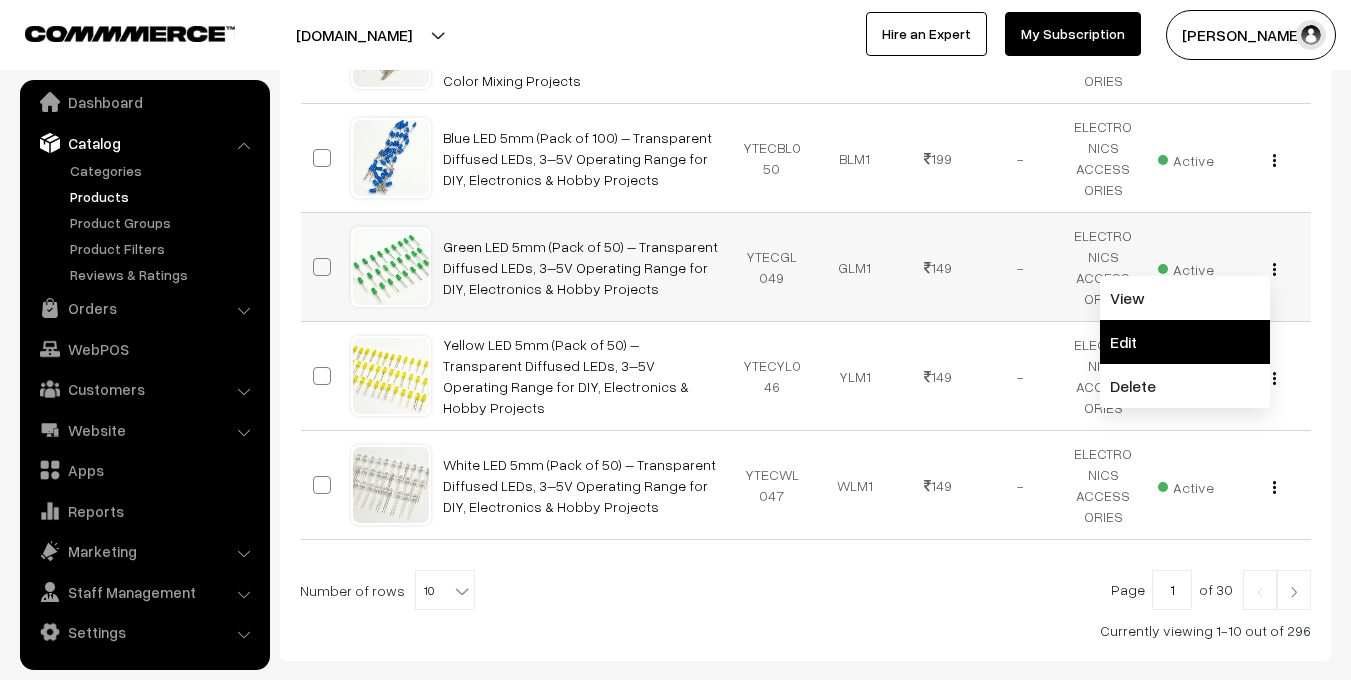 click on "Edit" at bounding box center [1185, 342] 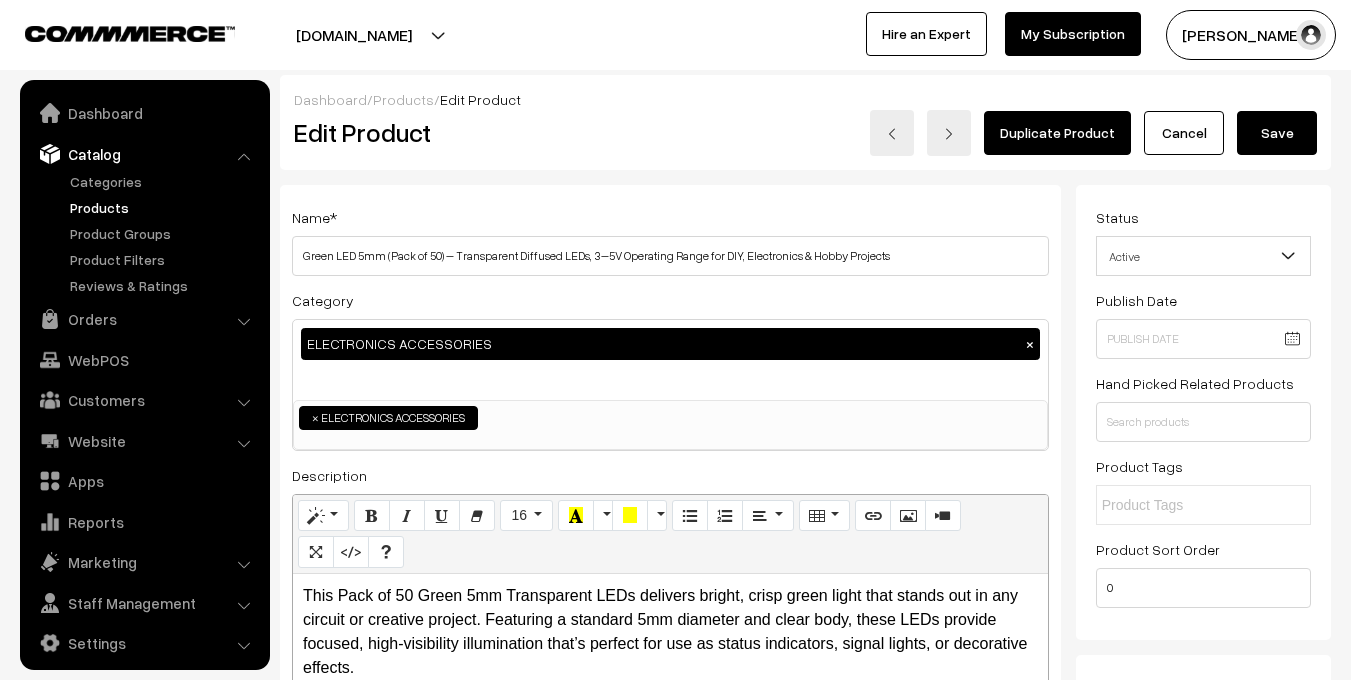 scroll, scrollTop: 0, scrollLeft: 0, axis: both 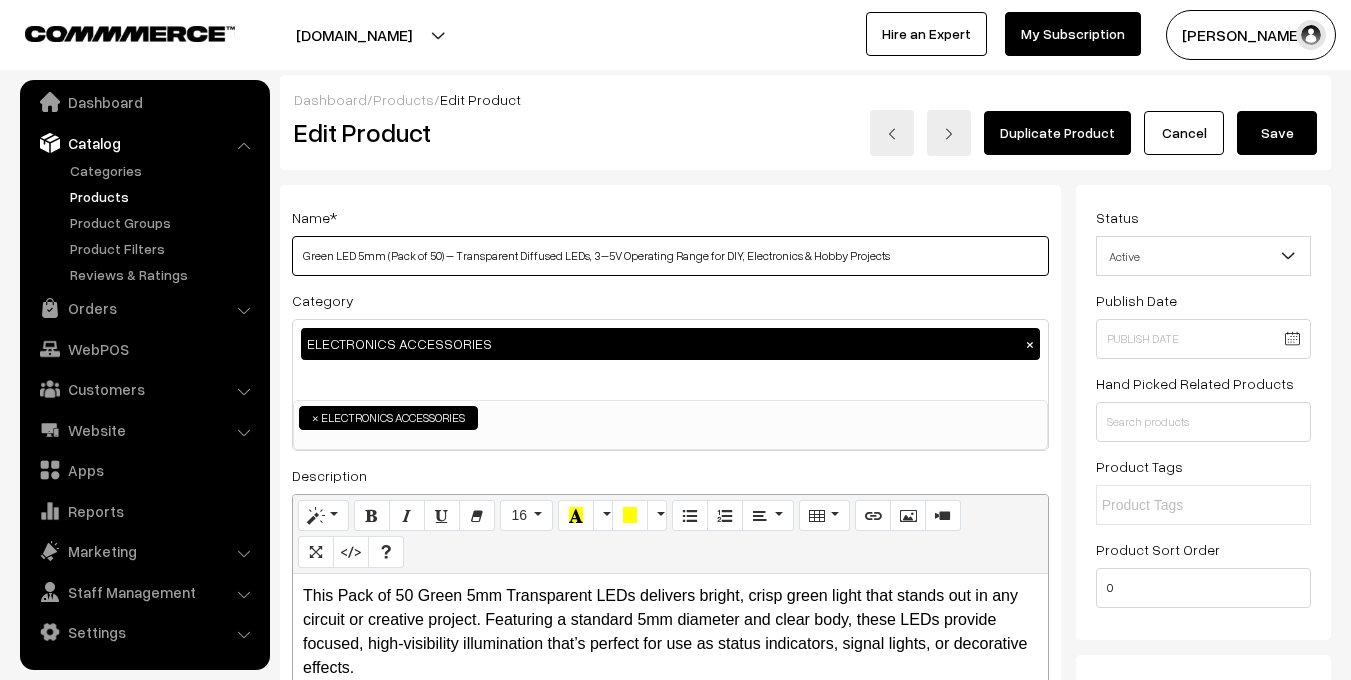 click on "Green LED 5mm (Pack of 50) – Transparent Diffused LEDs, 3–5V Operating Range for DIY, Electronics & Hobby Projects" at bounding box center [670, 256] 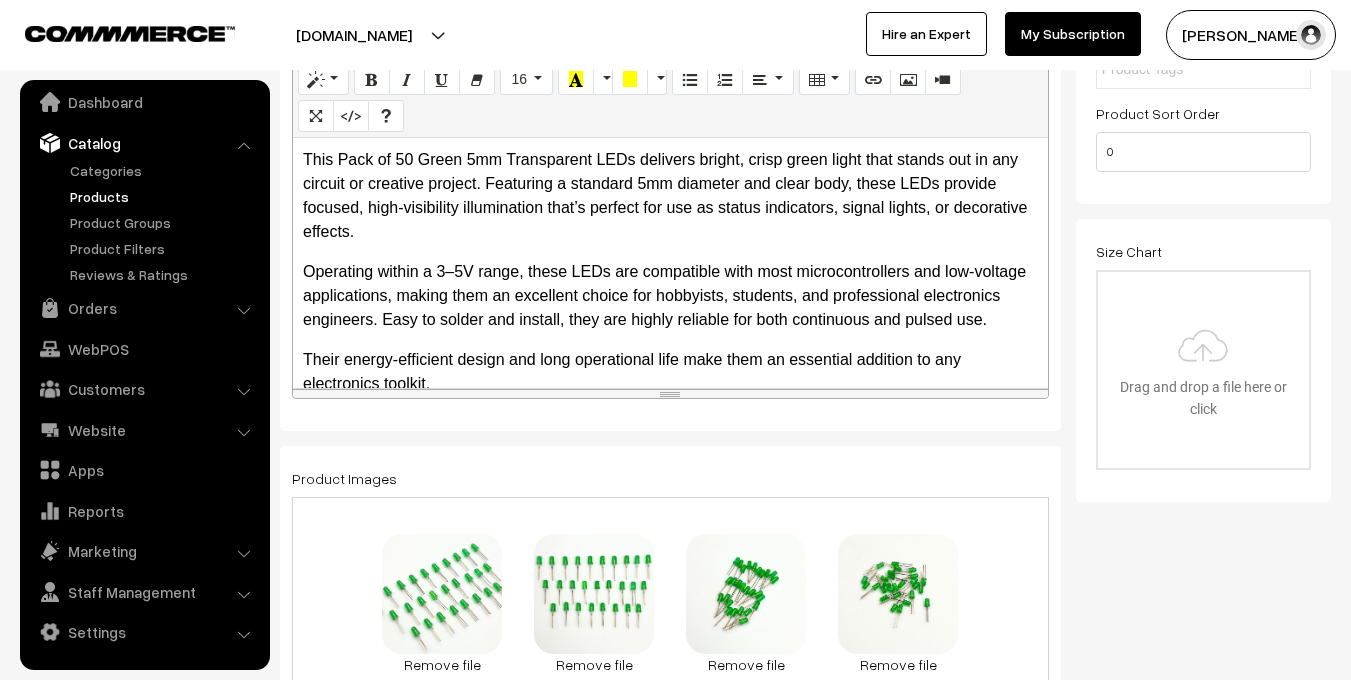 scroll, scrollTop: 316, scrollLeft: 0, axis: vertical 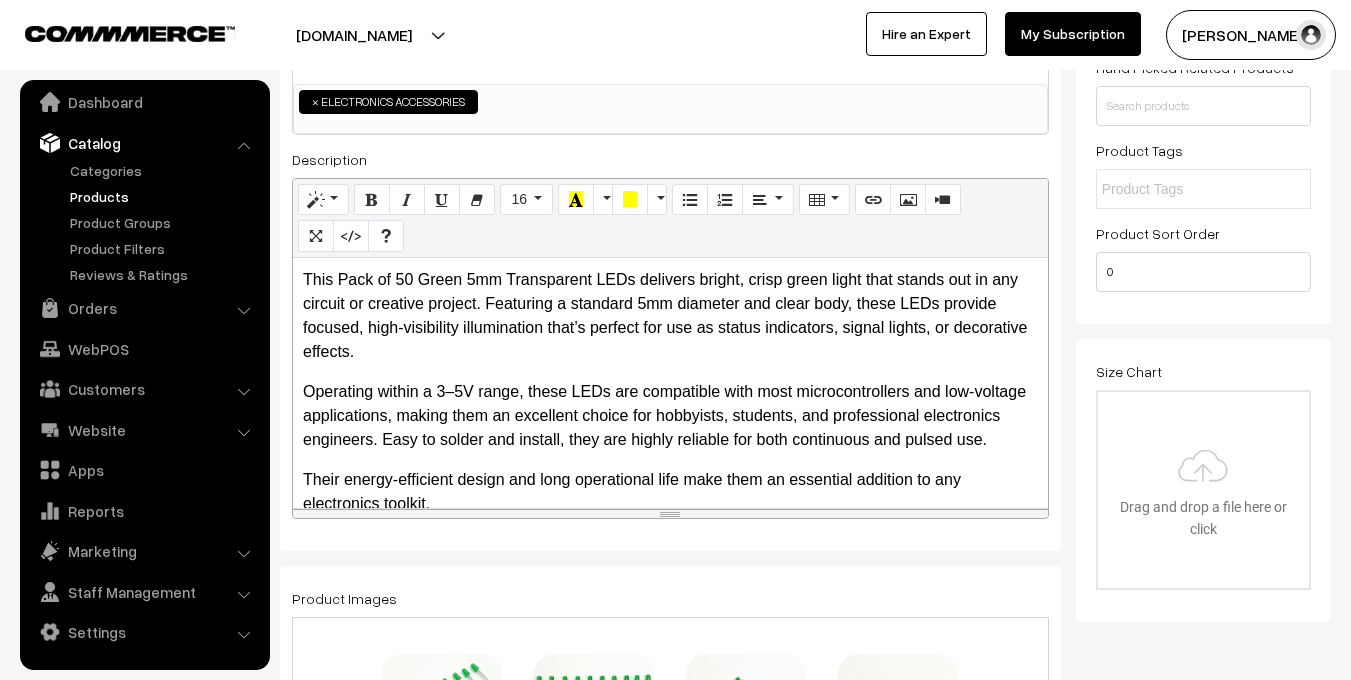 type on "Green LED 5mm (Pack of 100) – Transparent Diffused LEDs, 3–5V Operating Range for DIY, Electronics & Hobby Projects" 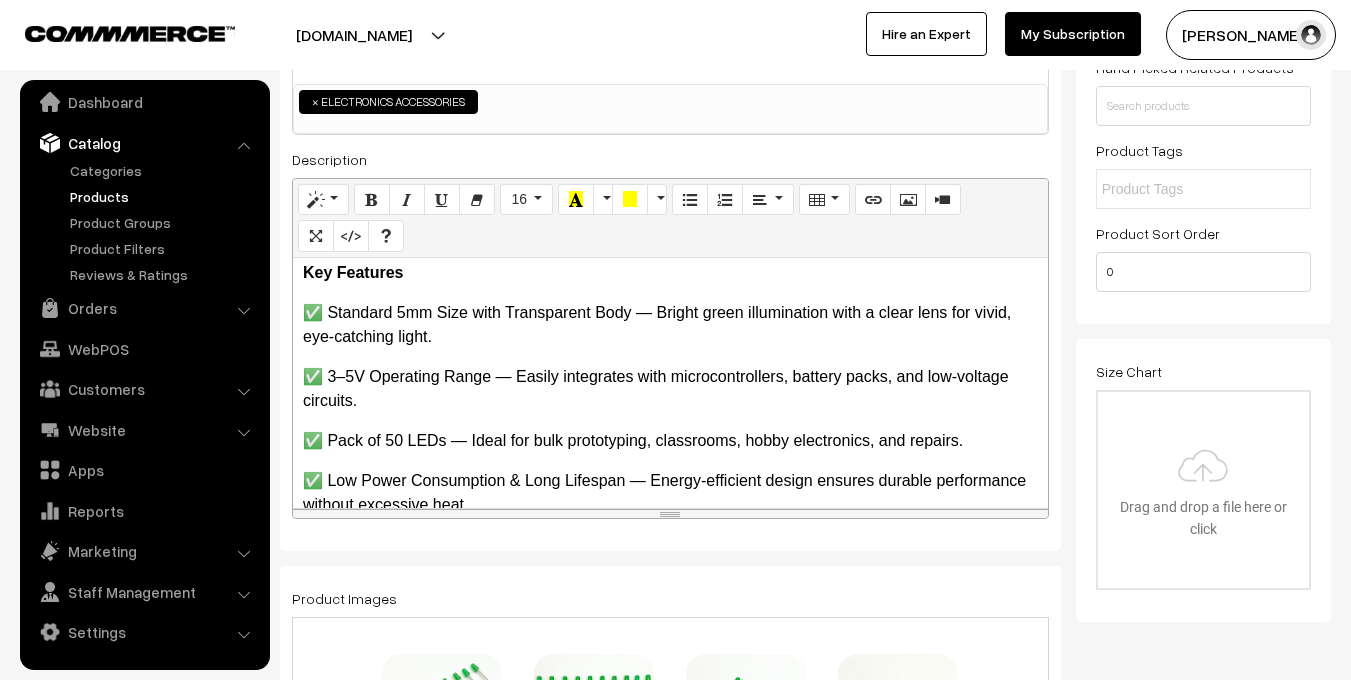scroll, scrollTop: 345, scrollLeft: 0, axis: vertical 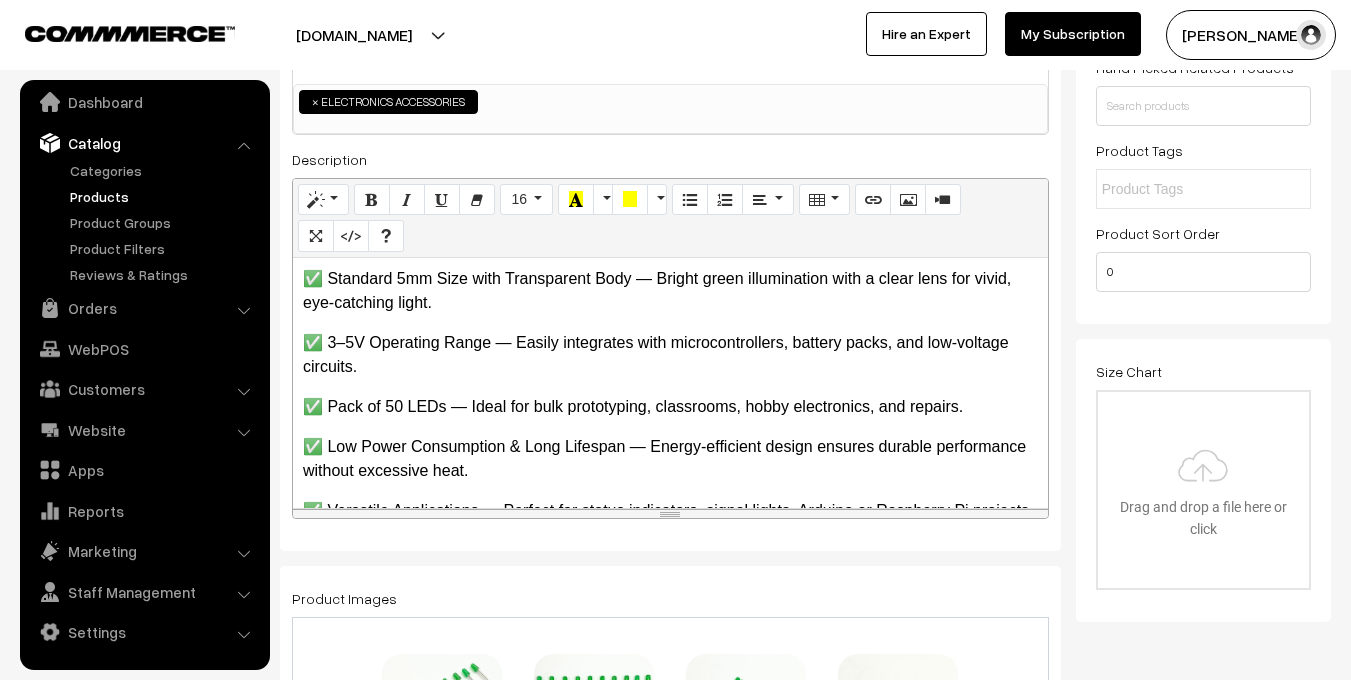 click on "✅ Pack of 50 LEDs — Ideal for bulk prototyping, classrooms, hobby electronics, and repairs." at bounding box center [670, 407] 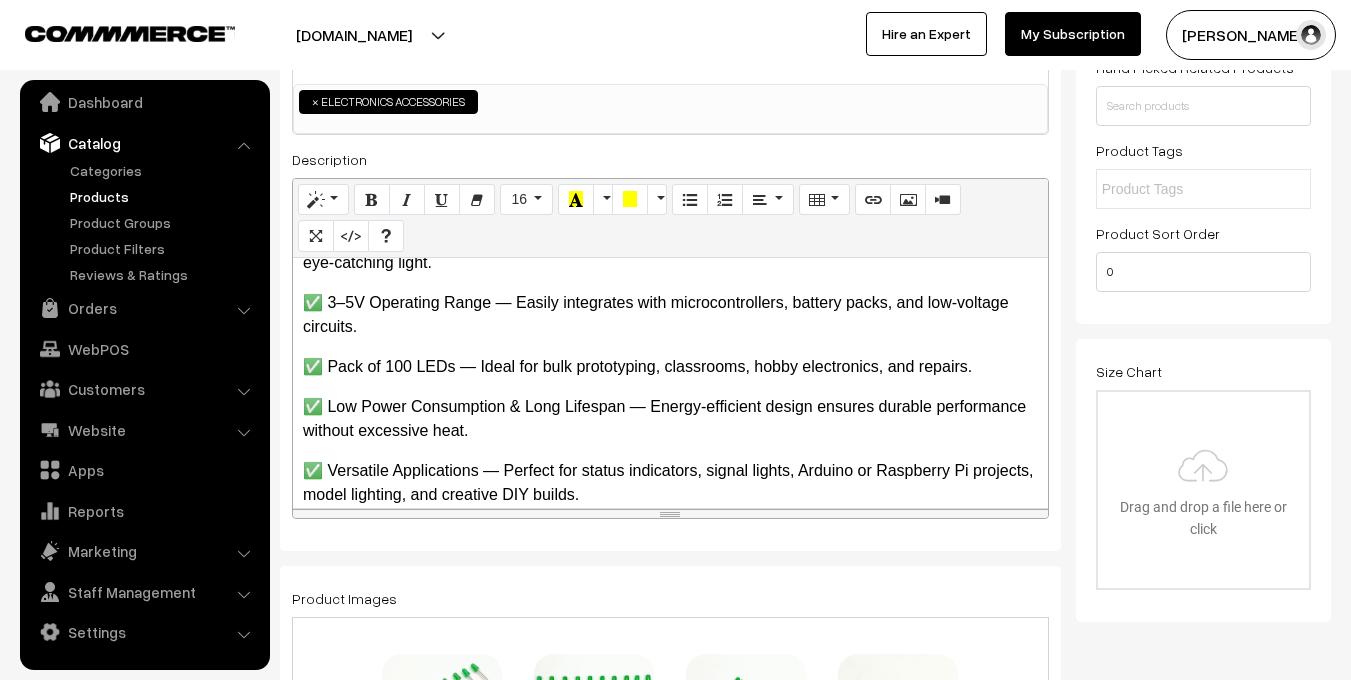 scroll, scrollTop: 434, scrollLeft: 0, axis: vertical 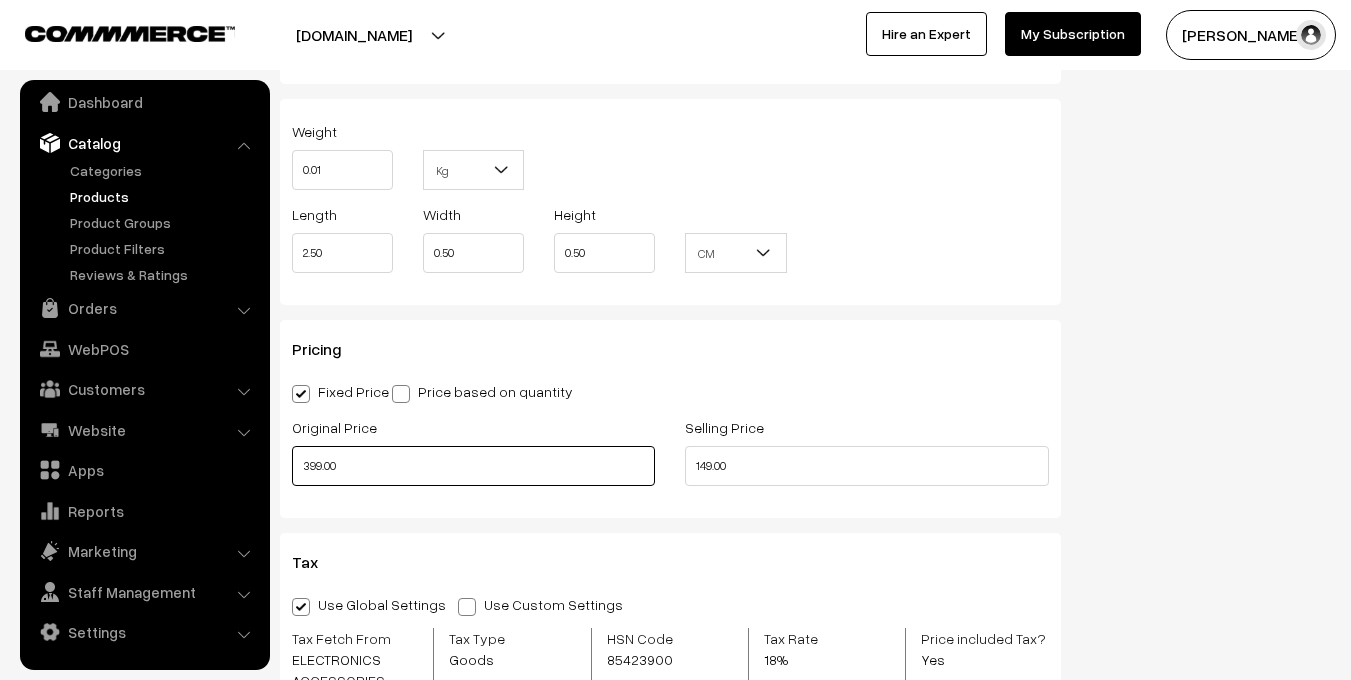 click on "399.00" at bounding box center (473, 466) 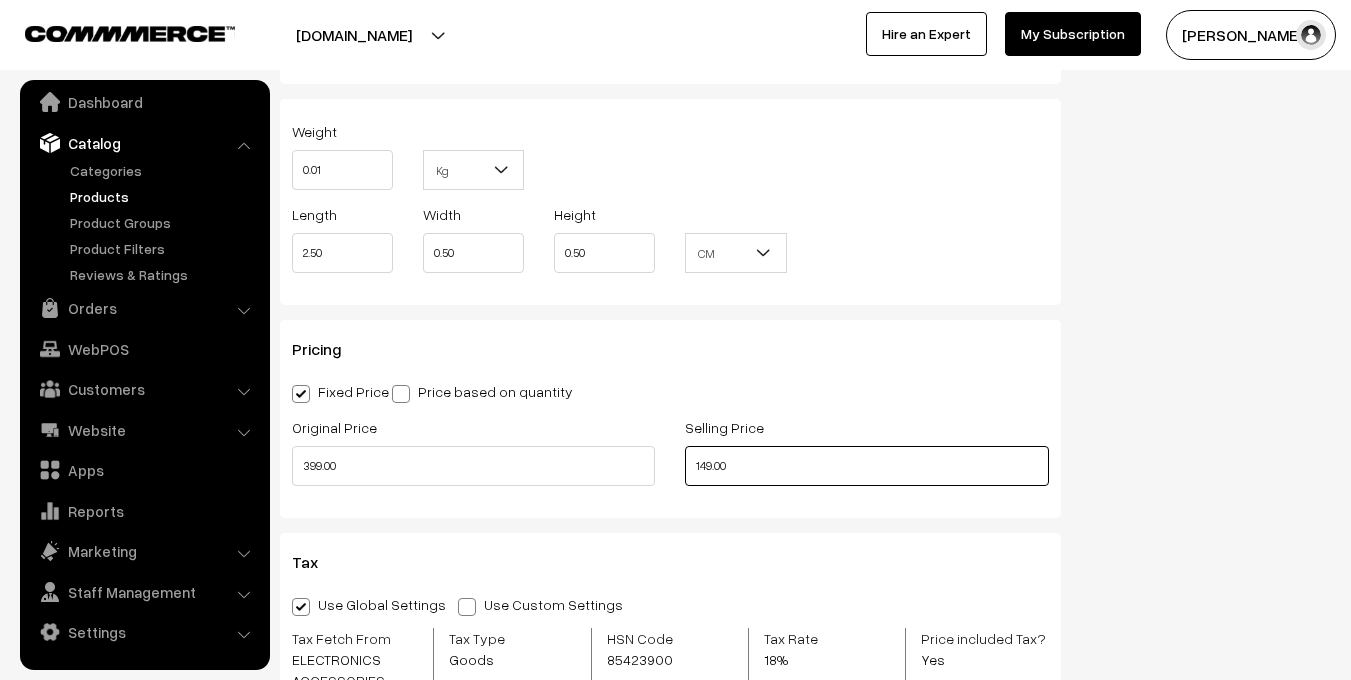 click on "149.00" at bounding box center (866, 466) 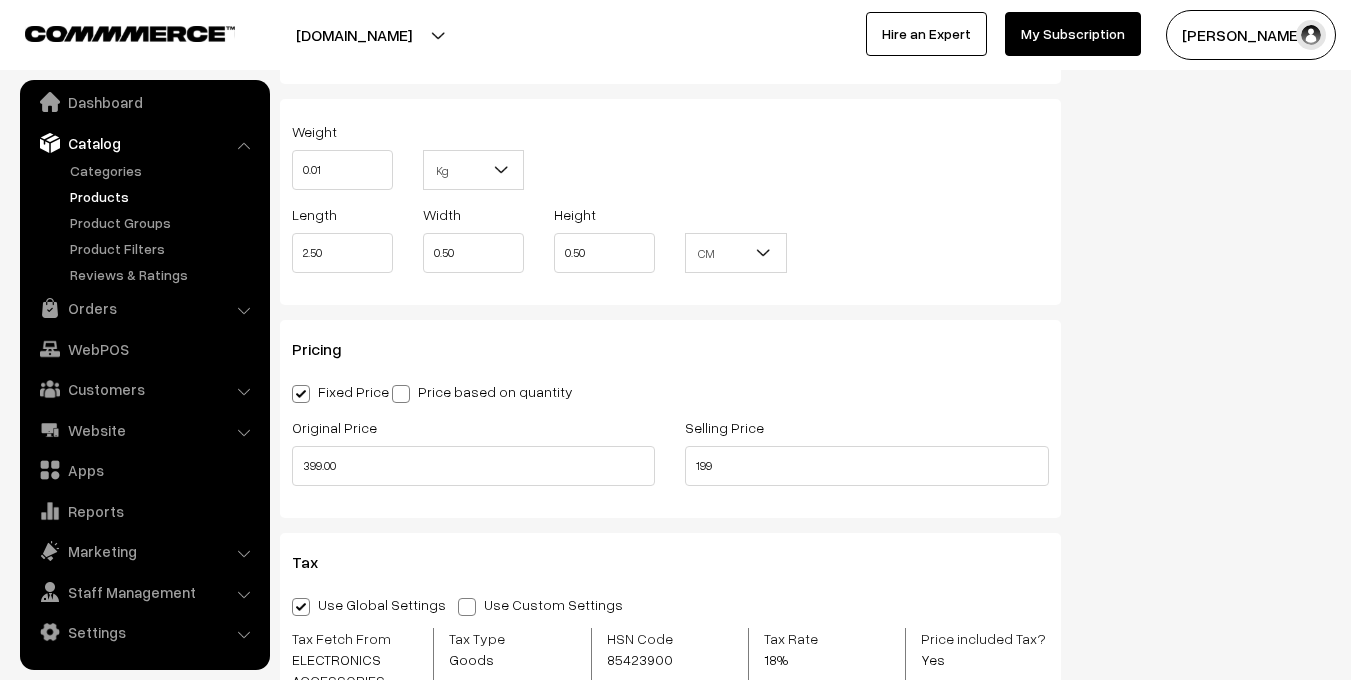 type on "199.00" 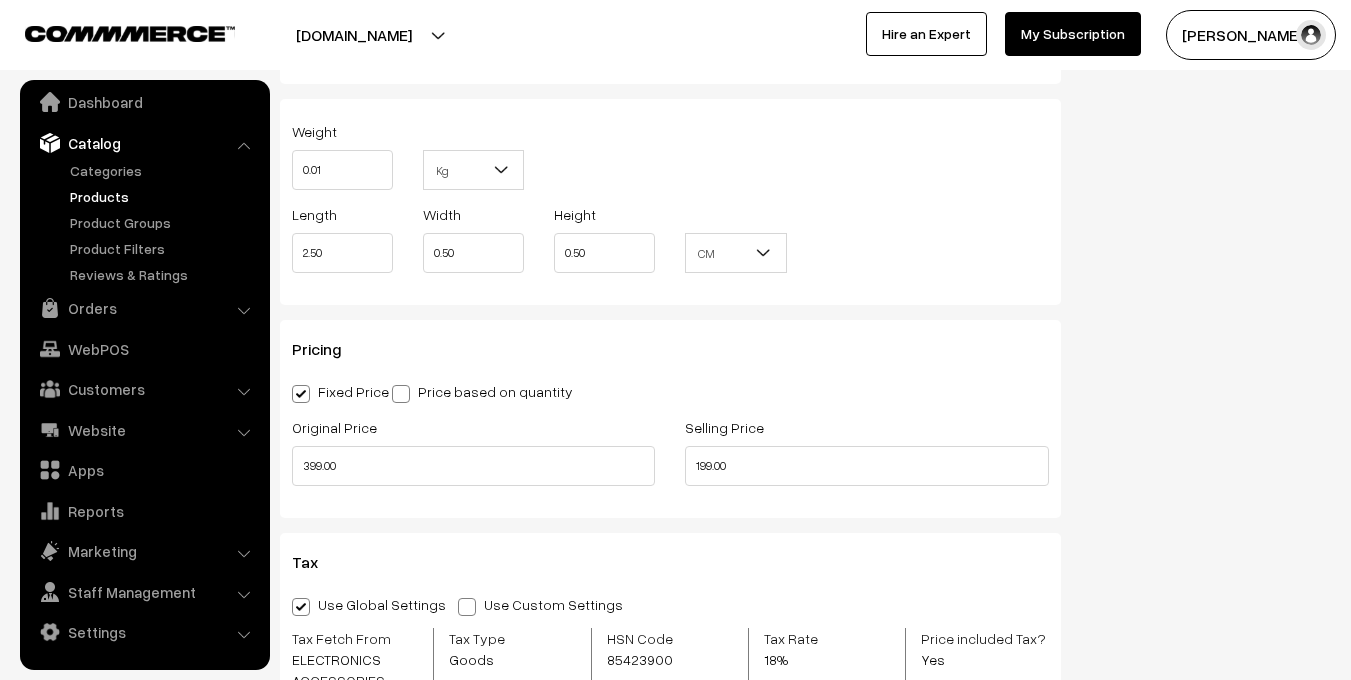 click on "Pricing
Fixed Price
Price based on quantity
Original Price
399.00
Selling Price
199.00
Qty From
Qty To
Selling Price" at bounding box center [670, 419] 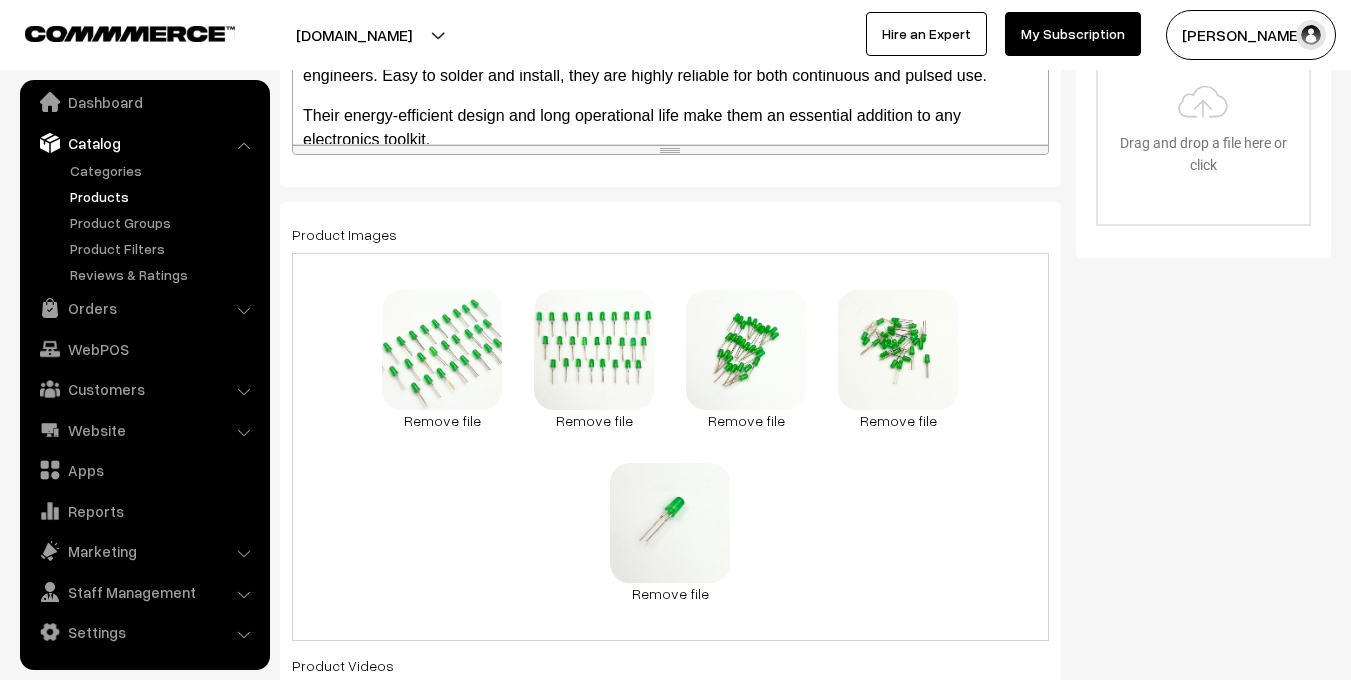 scroll, scrollTop: 0, scrollLeft: 0, axis: both 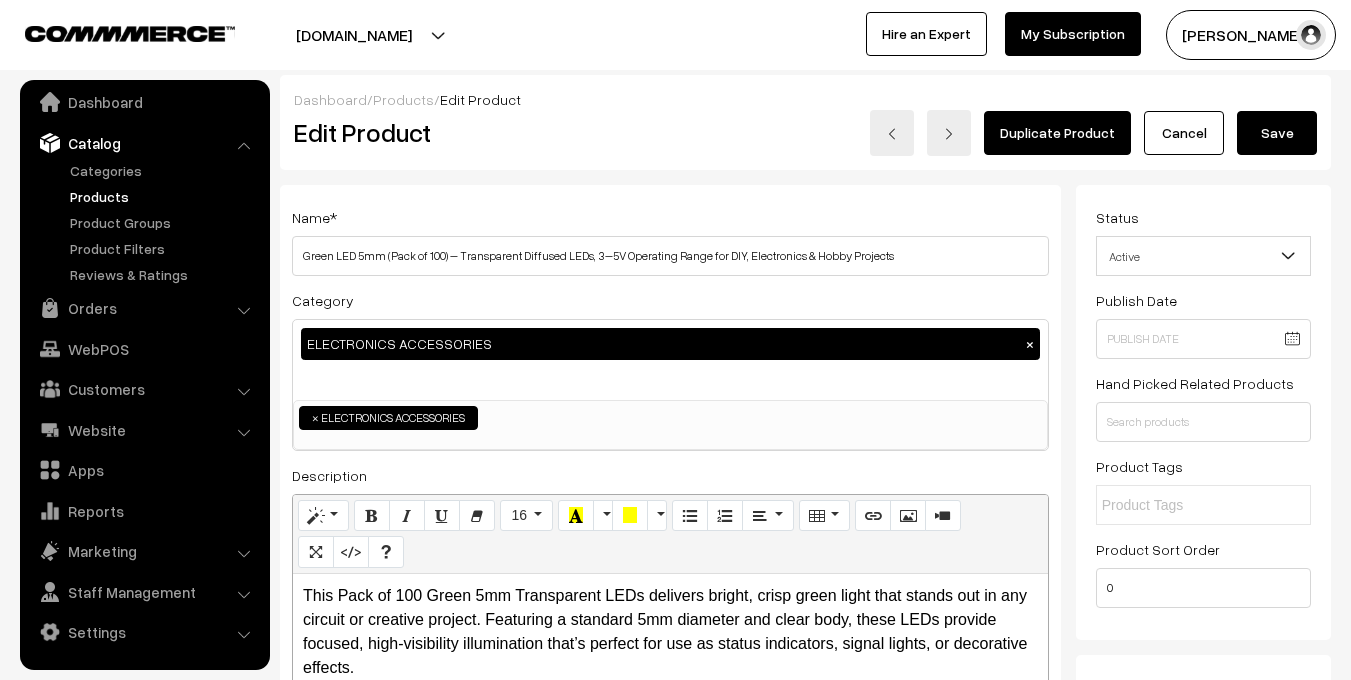 click on "Save" at bounding box center [1277, 133] 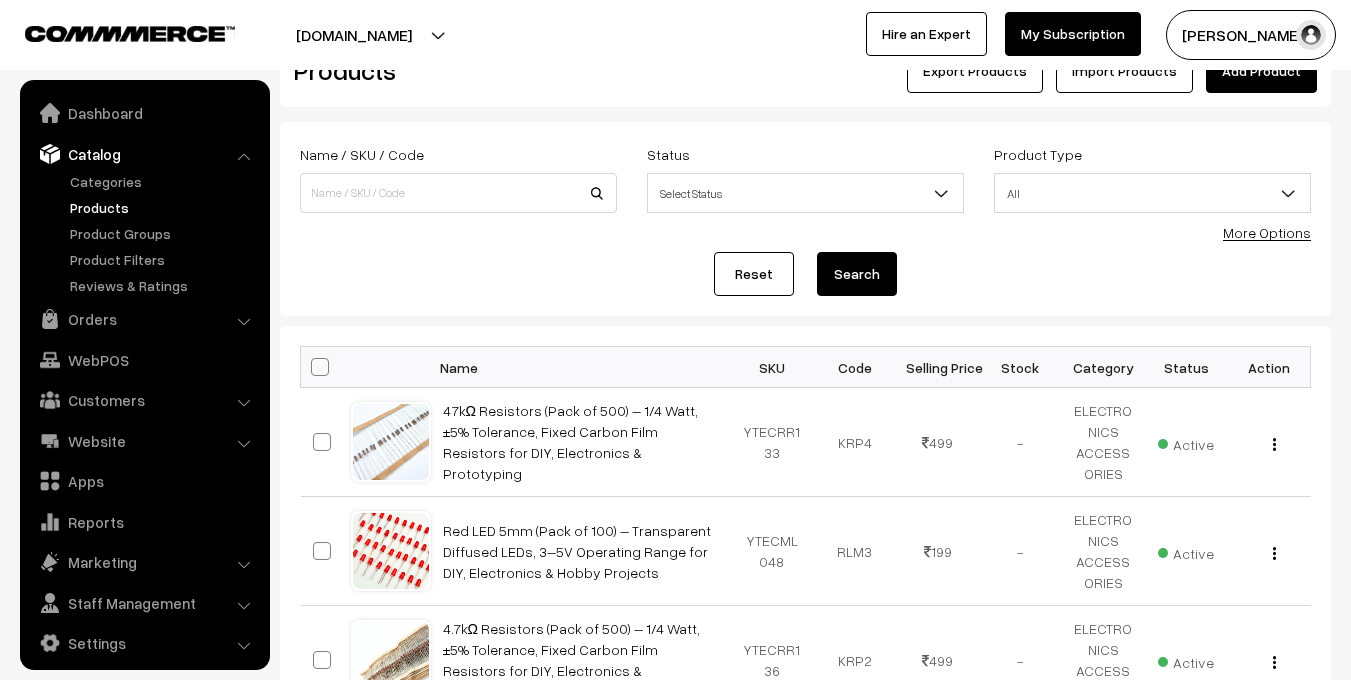 scroll, scrollTop: 491, scrollLeft: 0, axis: vertical 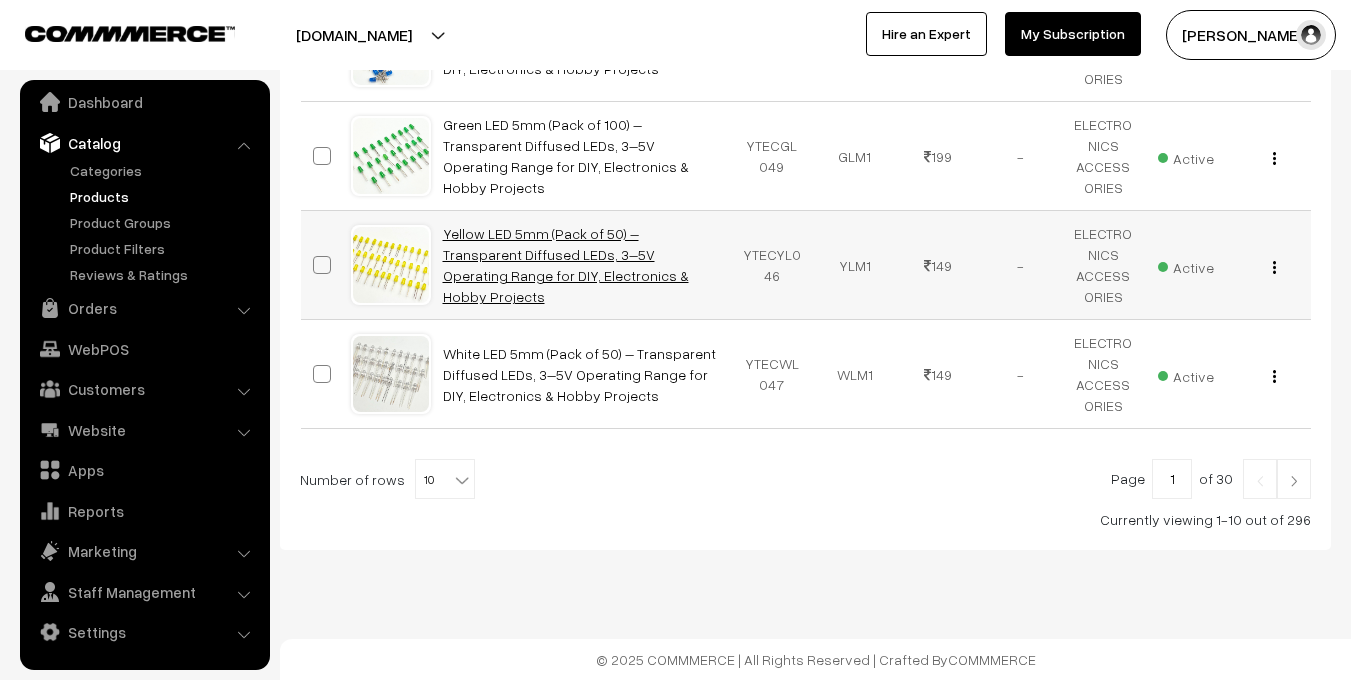 click on "Yellow LED 5mm (Pack of 50) – Transparent Diffused LEDs, 3–5V Operating Range for DIY, Electronics & Hobby Projects" at bounding box center [566, 265] 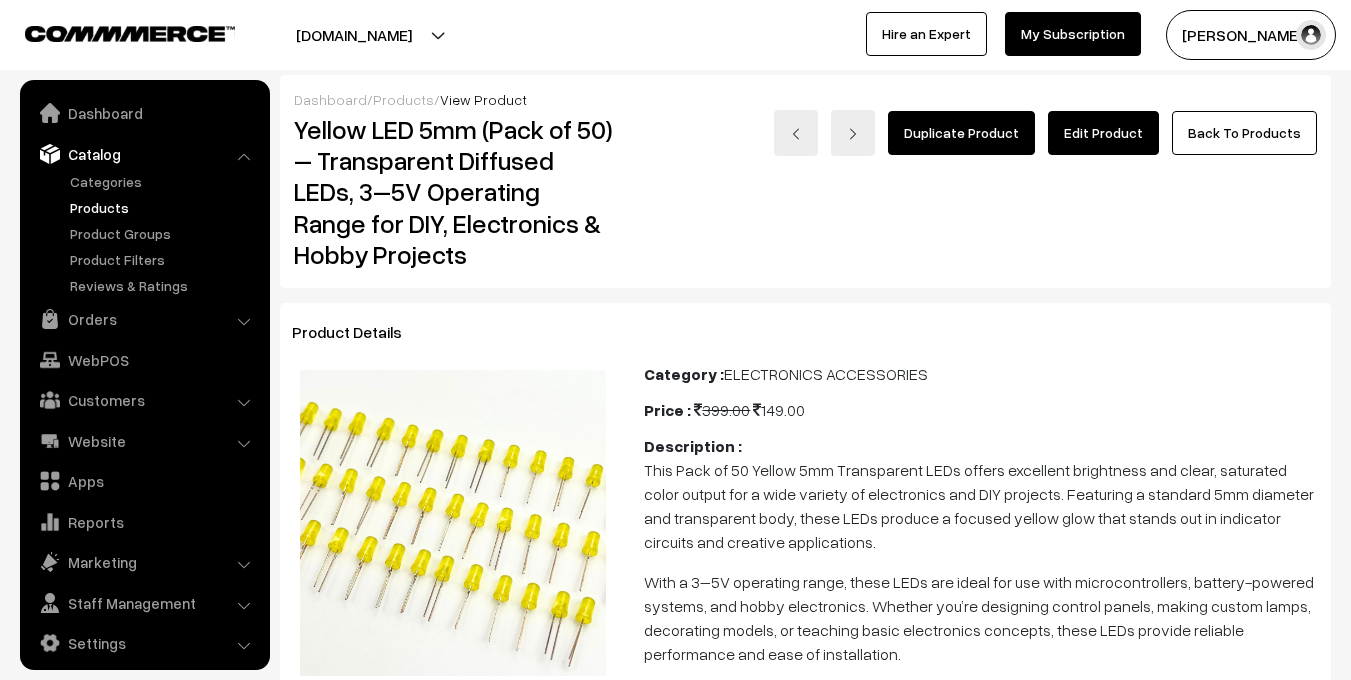 scroll, scrollTop: 0, scrollLeft: 0, axis: both 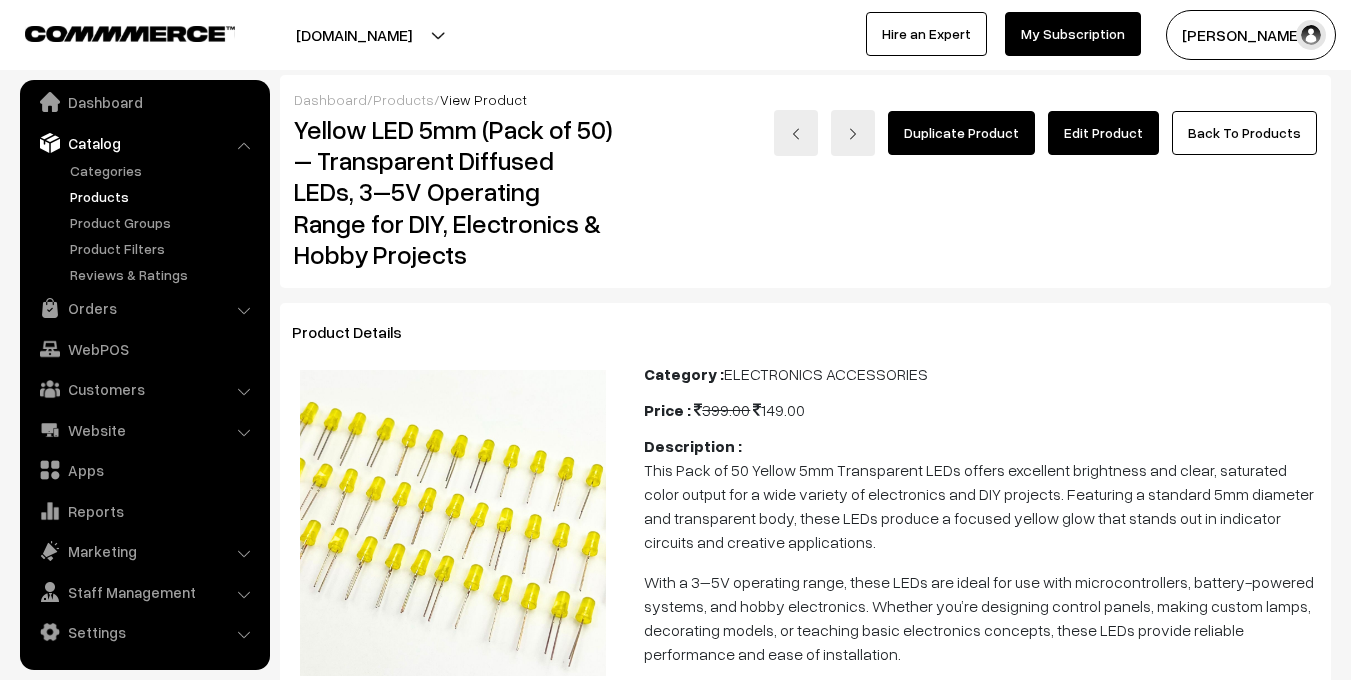 click on "Edit Product" at bounding box center (1103, 133) 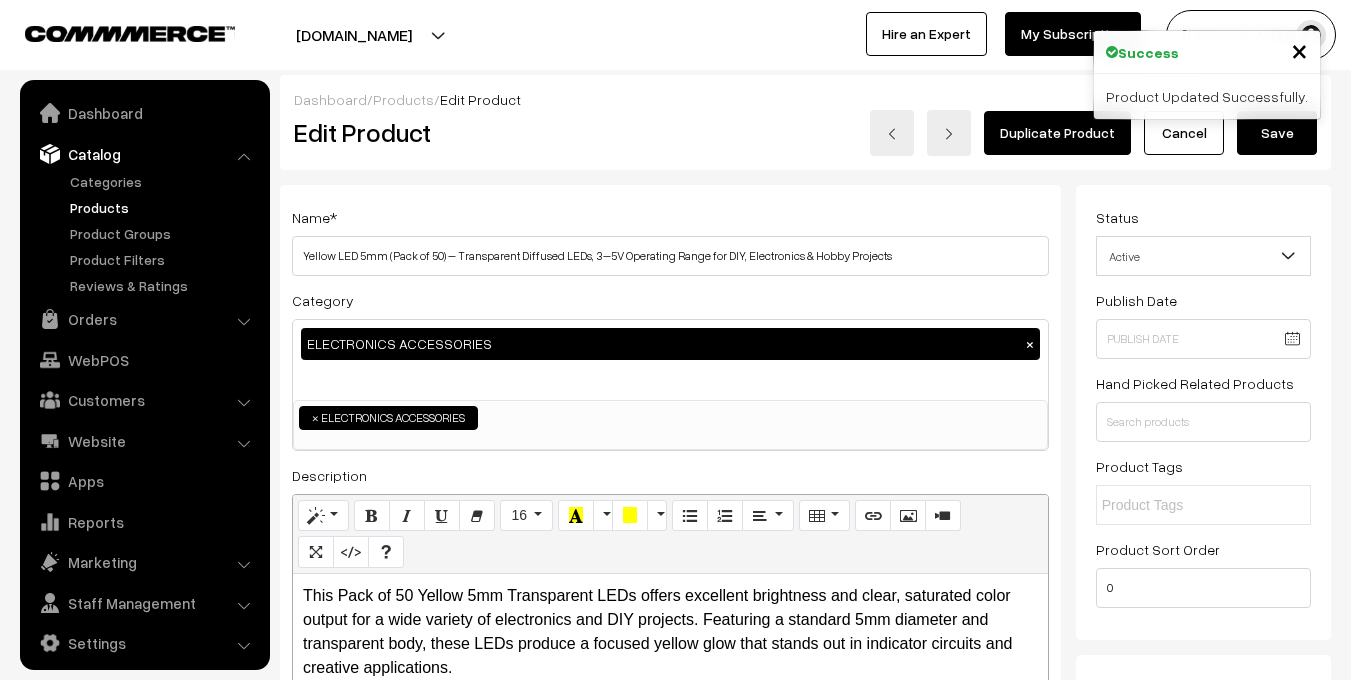 scroll, scrollTop: 0, scrollLeft: 0, axis: both 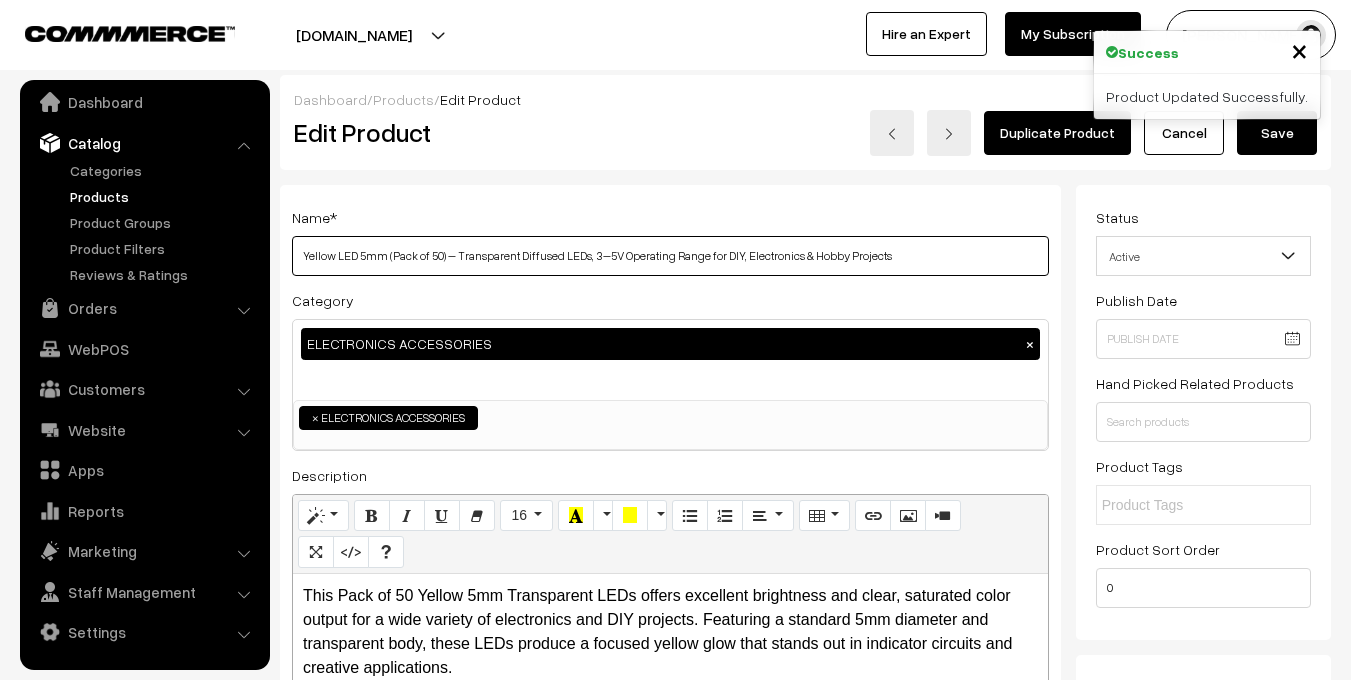 click on "Yellow LED 5mm (Pack of 50) – Transparent Diffused LEDs, 3–5V Operating Range for DIY, Electronics & Hobby Projects" at bounding box center [670, 256] 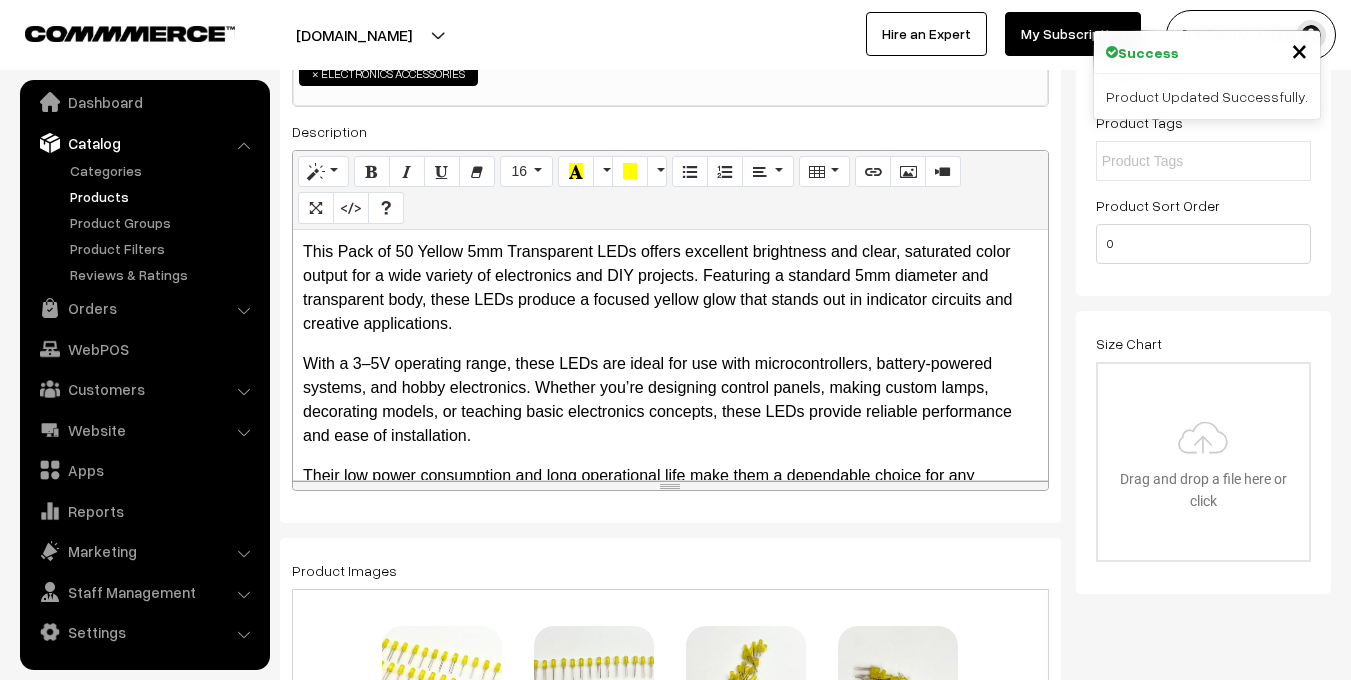 scroll, scrollTop: 350, scrollLeft: 0, axis: vertical 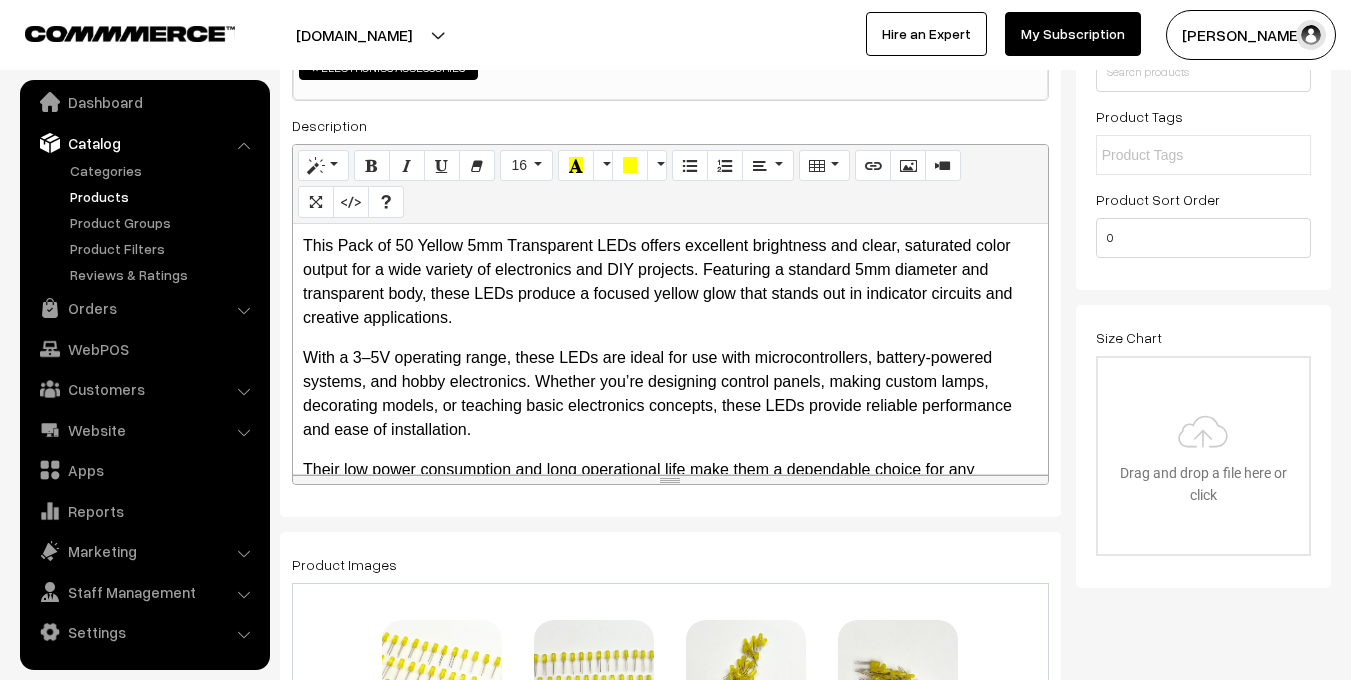 type on "Yellow LED 5mm (Pack of 100) – Transparent Diffused LEDs, 3–5V Operating Range for DIY, Electronics & Hobby Projects" 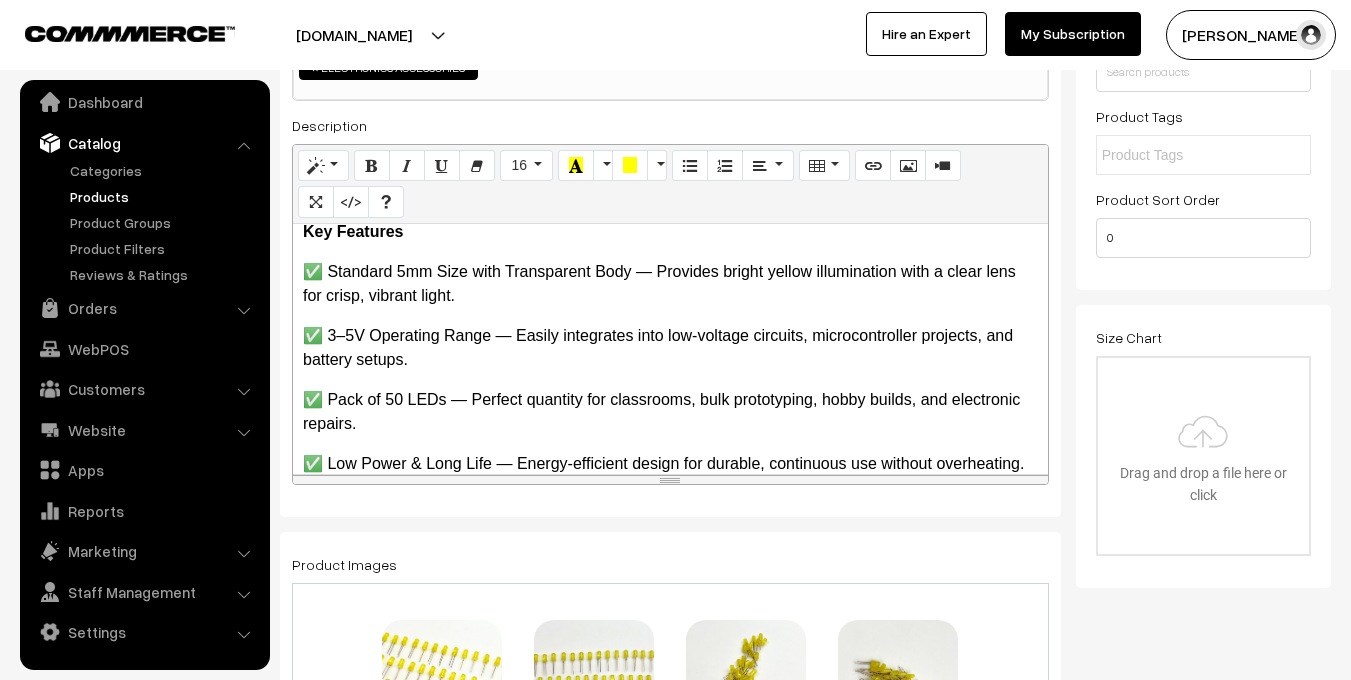 scroll, scrollTop: 346, scrollLeft: 0, axis: vertical 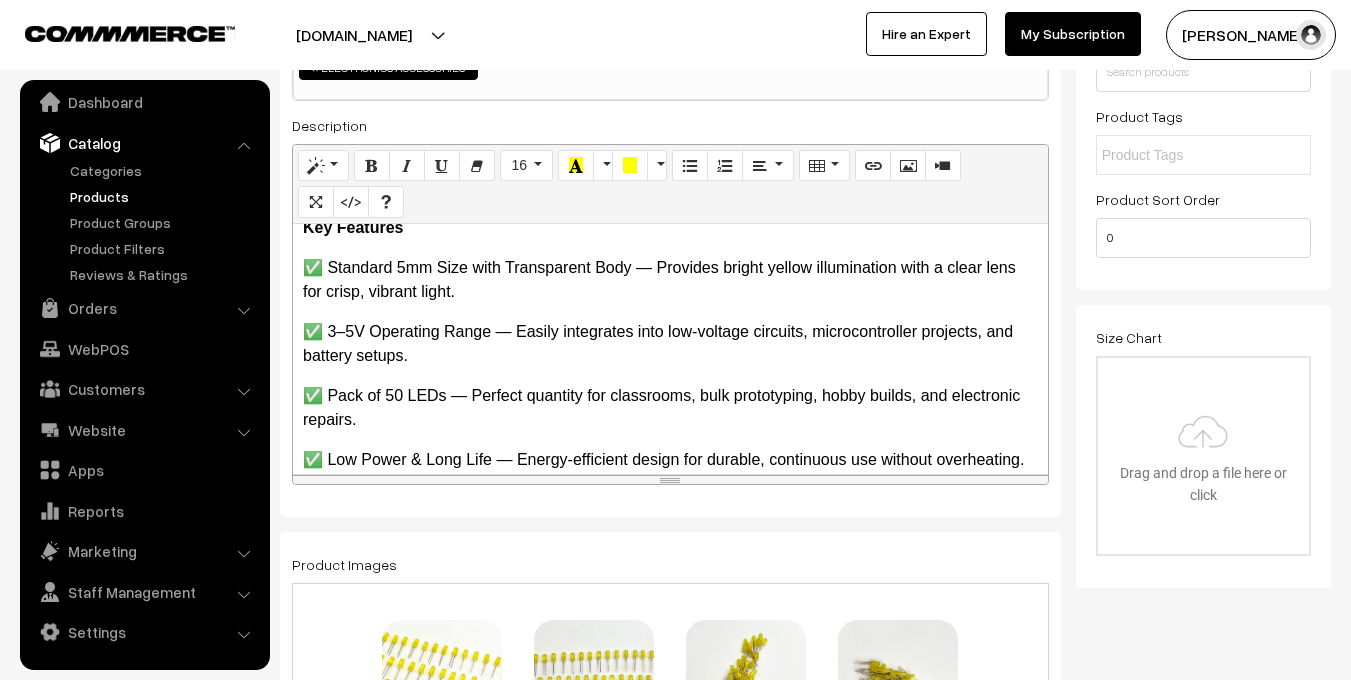 click on "✅ Pack of 50 LEDs — Perfect quantity for classrooms, bulk prototyping, hobby builds, and electronic repairs." at bounding box center [670, 408] 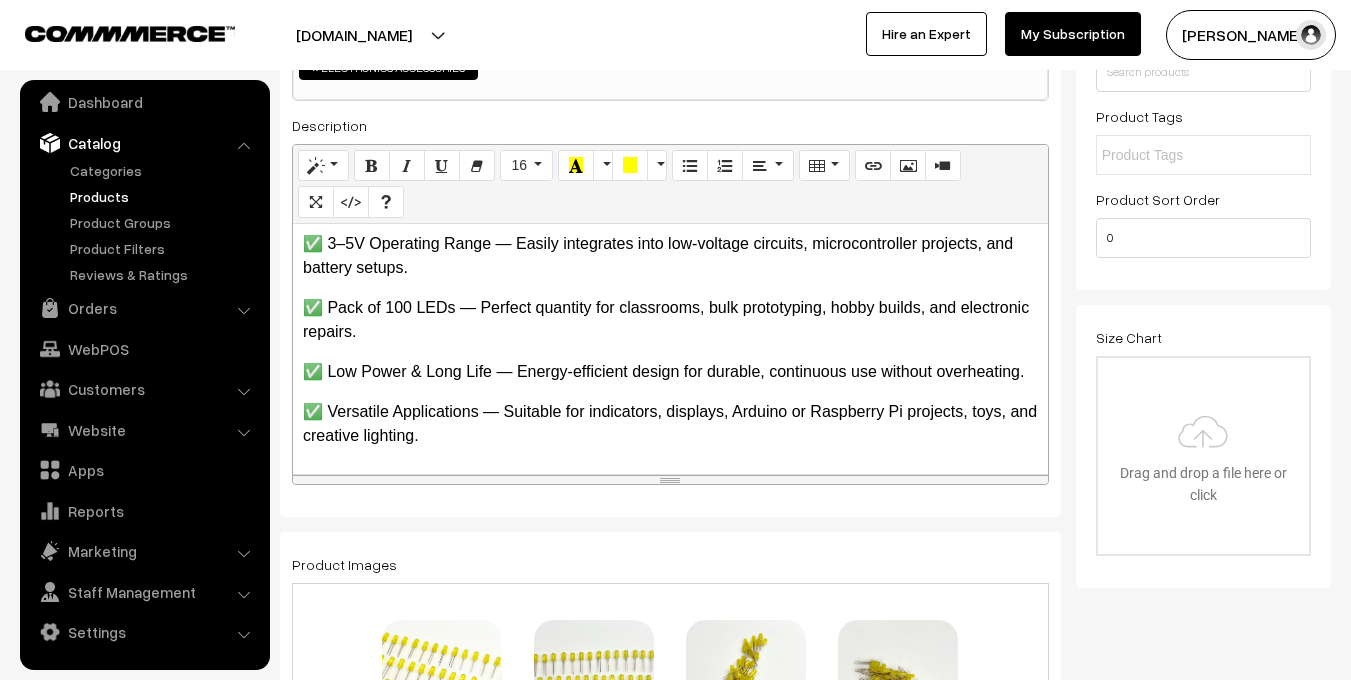 scroll, scrollTop: 458, scrollLeft: 0, axis: vertical 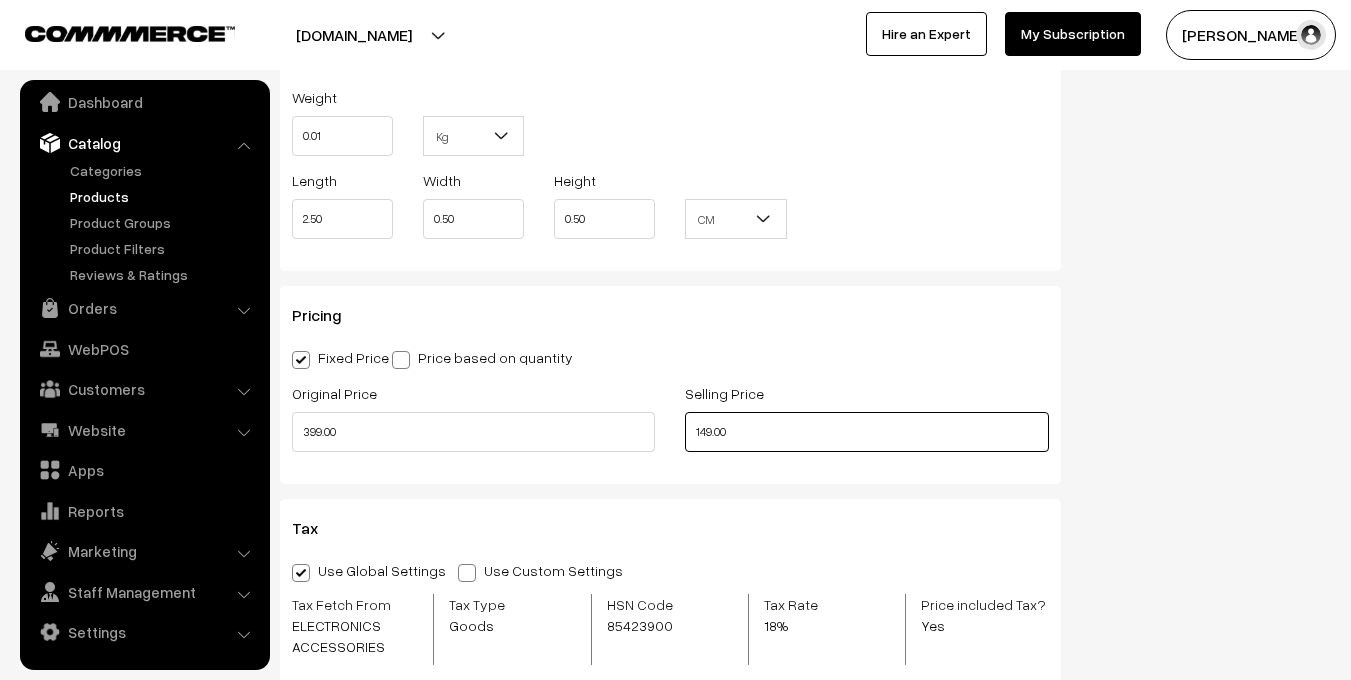 drag, startPoint x: 767, startPoint y: 427, endPoint x: 657, endPoint y: 427, distance: 110 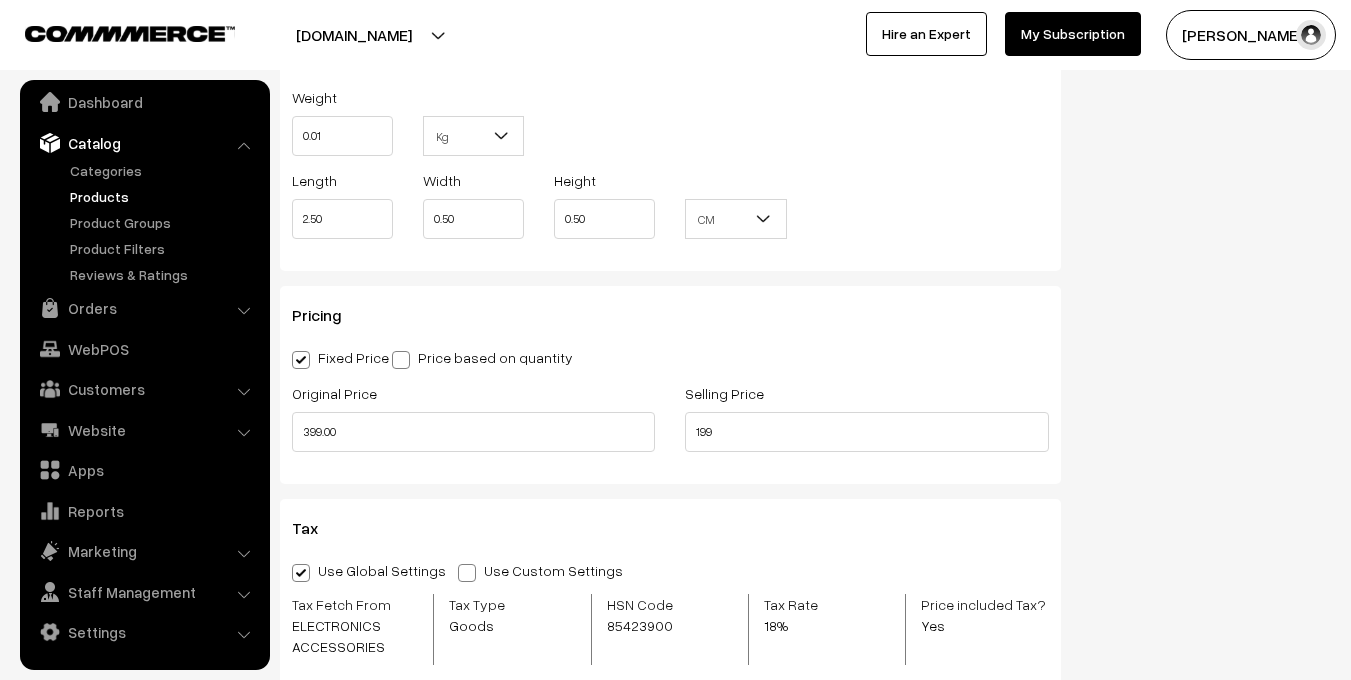 type on "199.00" 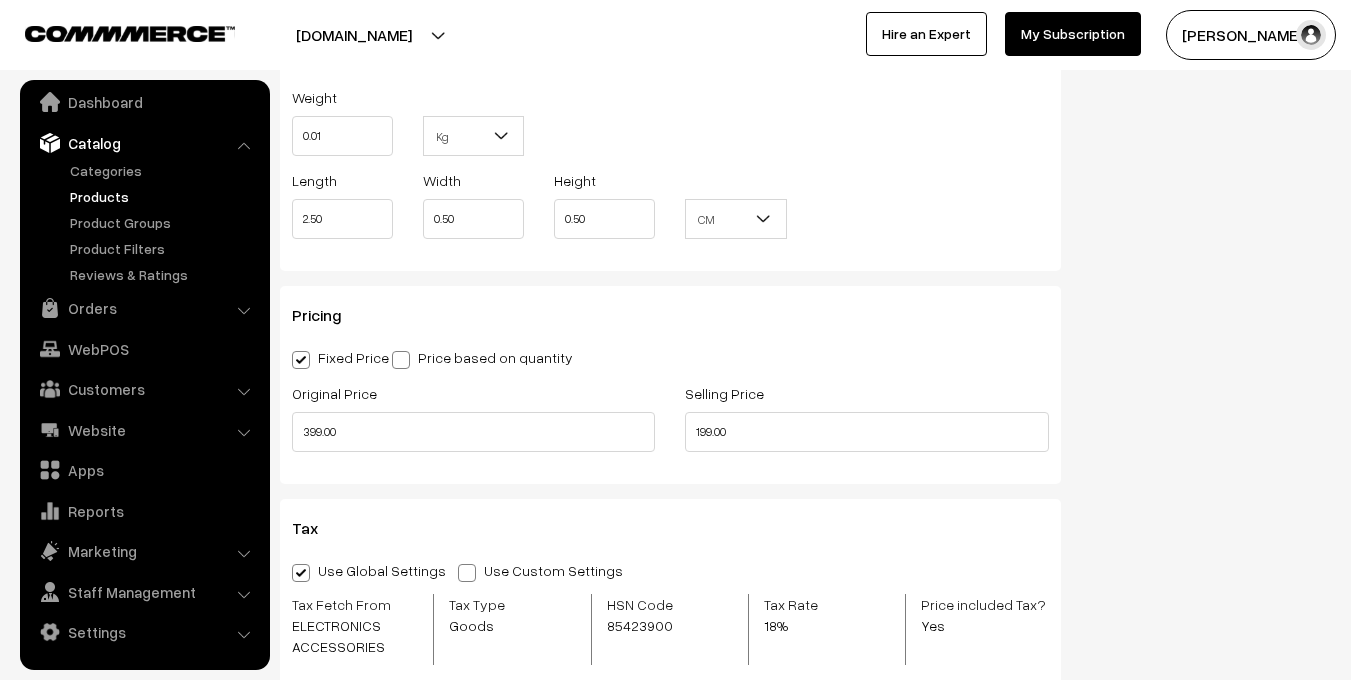 click on "Pricing
Fixed Price
Price based on quantity
Original Price
399.00
Selling Price
199.00
Qty From
Qty To
Selling Price" at bounding box center [670, 385] 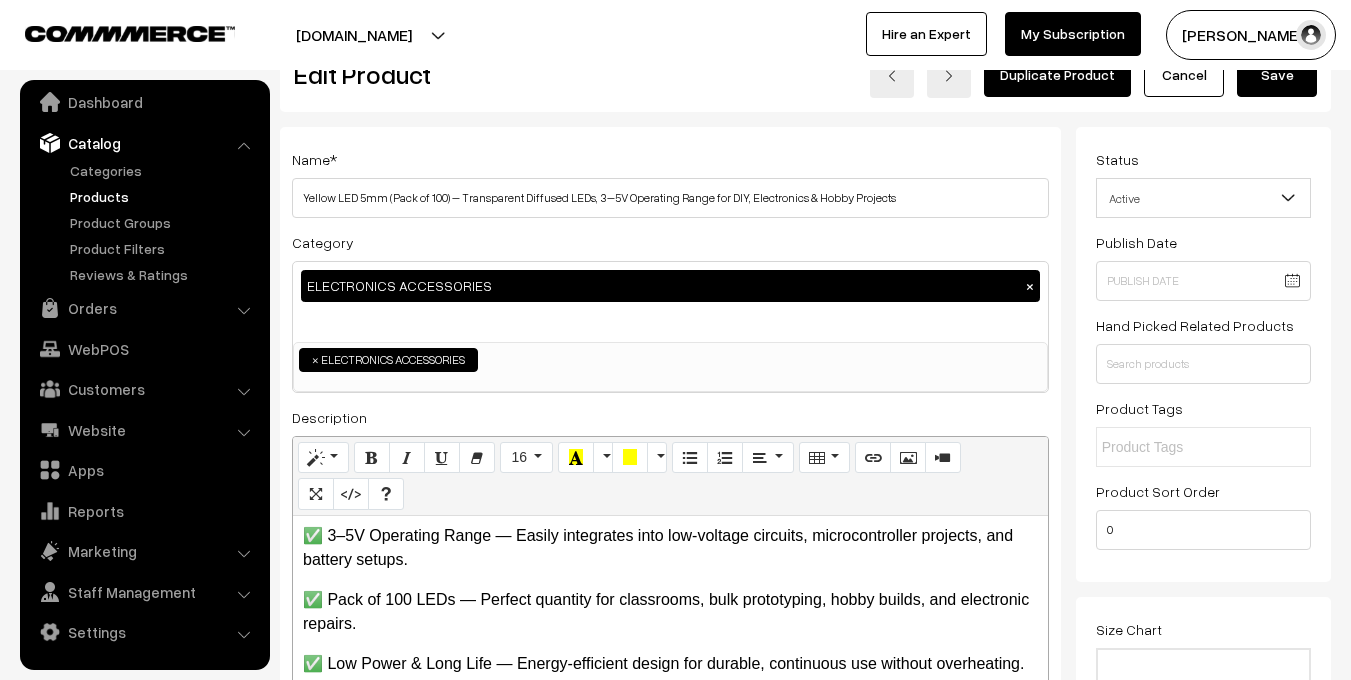 scroll, scrollTop: 0, scrollLeft: 0, axis: both 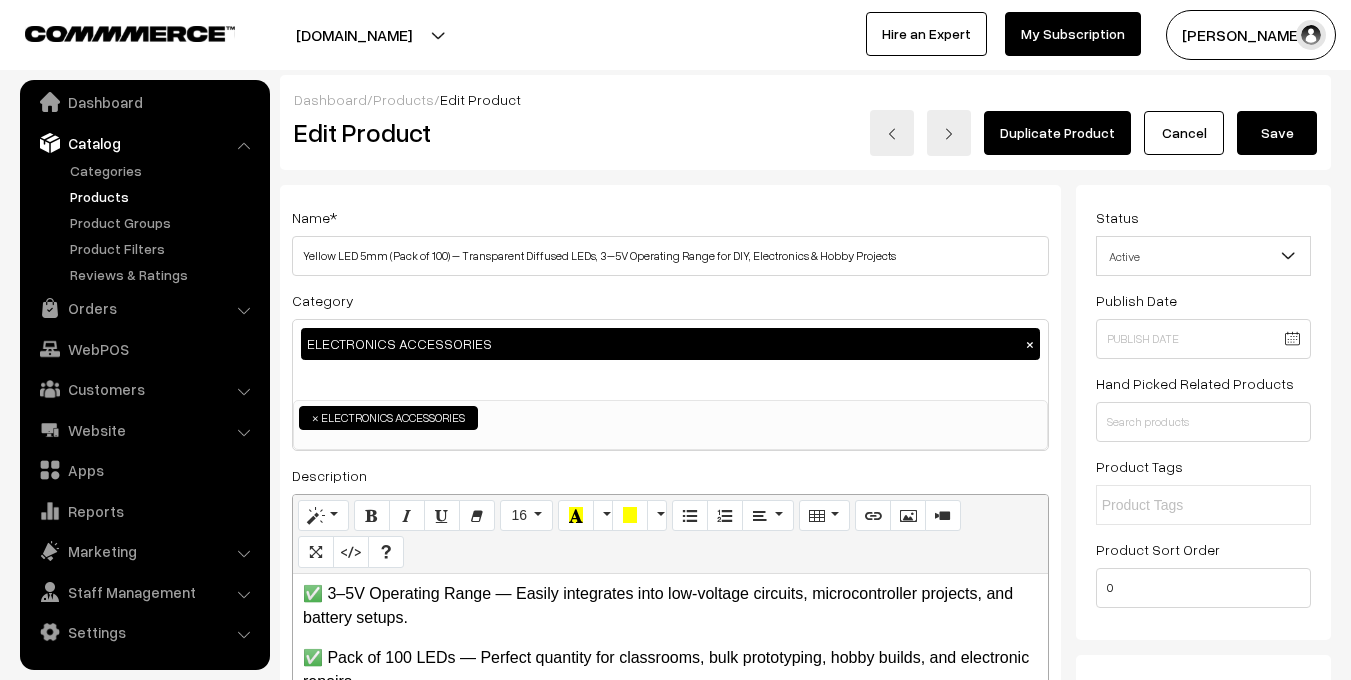 click on "Save" at bounding box center (1277, 133) 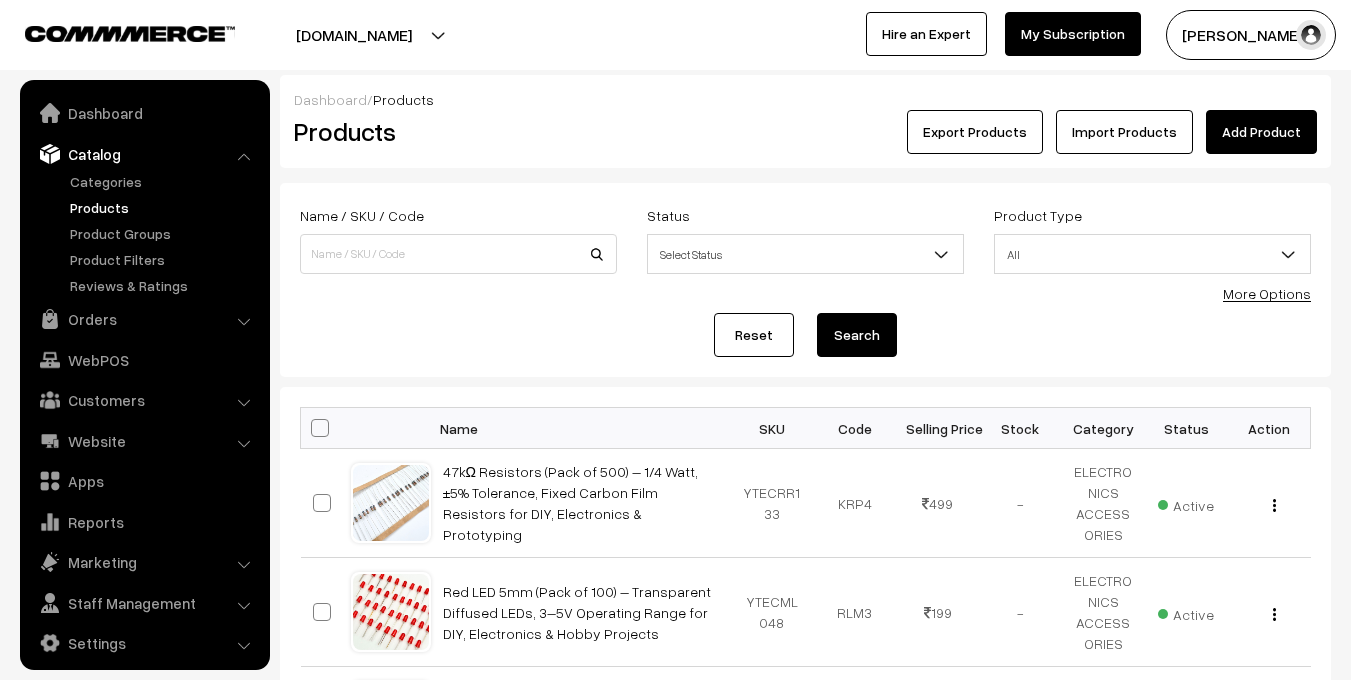 scroll, scrollTop: 751, scrollLeft: 0, axis: vertical 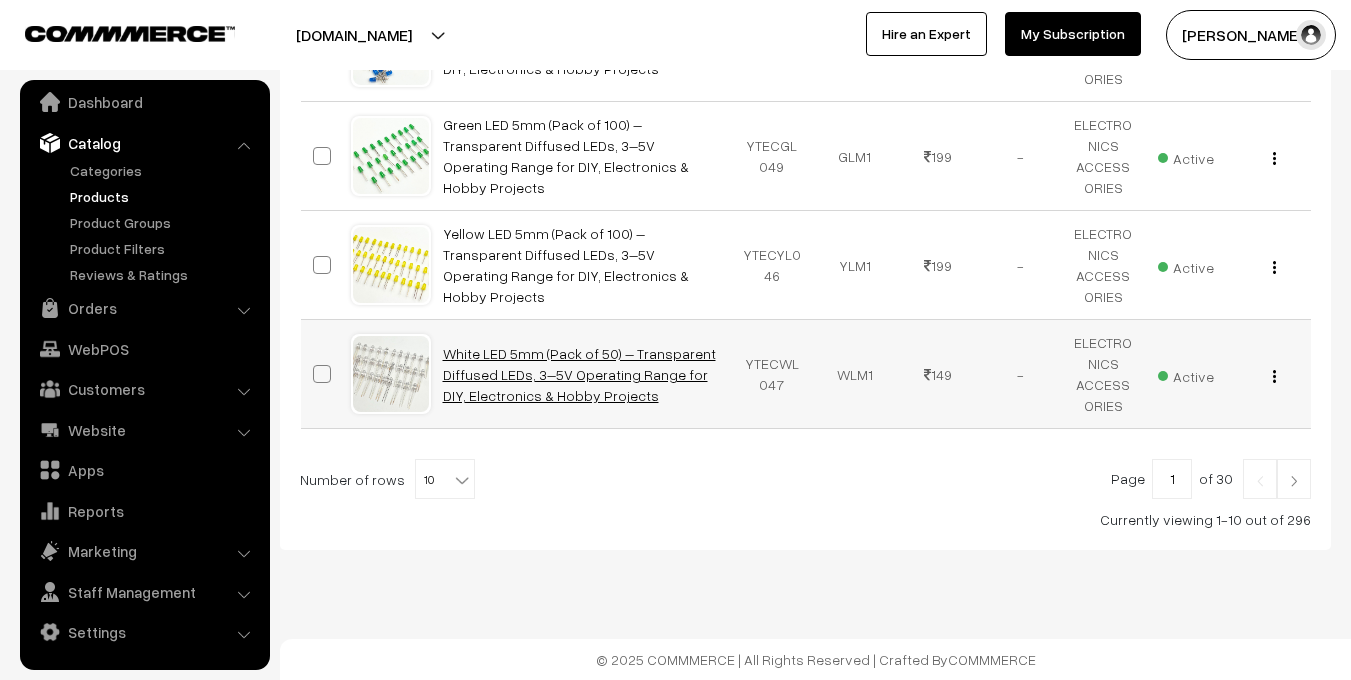 click on "White LED 5mm (Pack of 50) – Transparent Diffused LEDs, 3–5V Operating Range for DIY, Electronics & Hobby Projects" at bounding box center [579, 374] 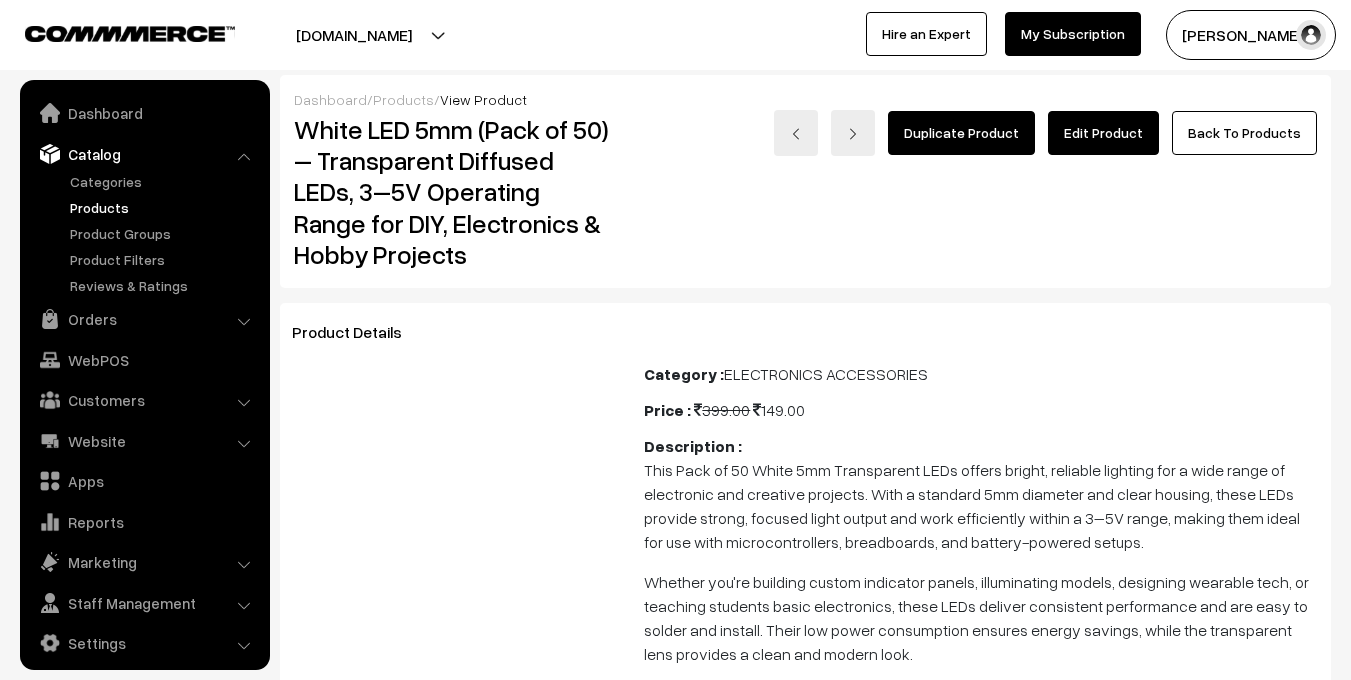 scroll, scrollTop: 0, scrollLeft: 0, axis: both 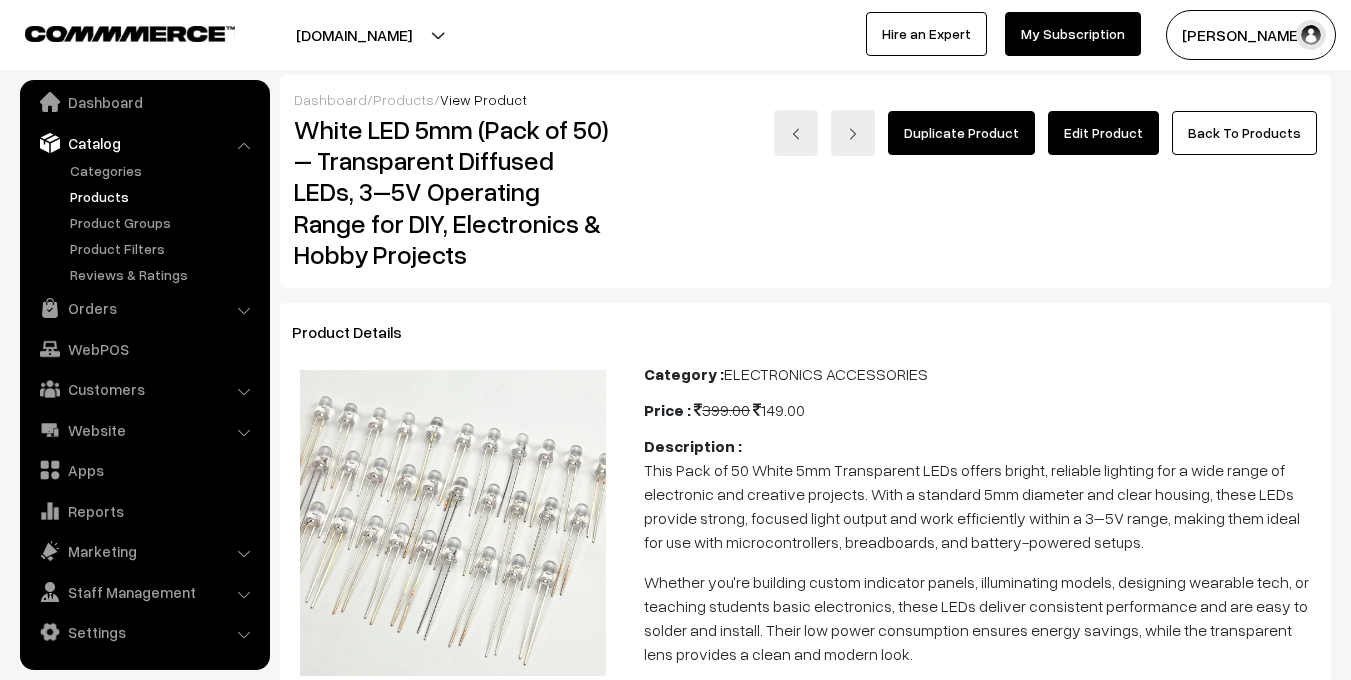 click on "Edit Product" at bounding box center [1103, 133] 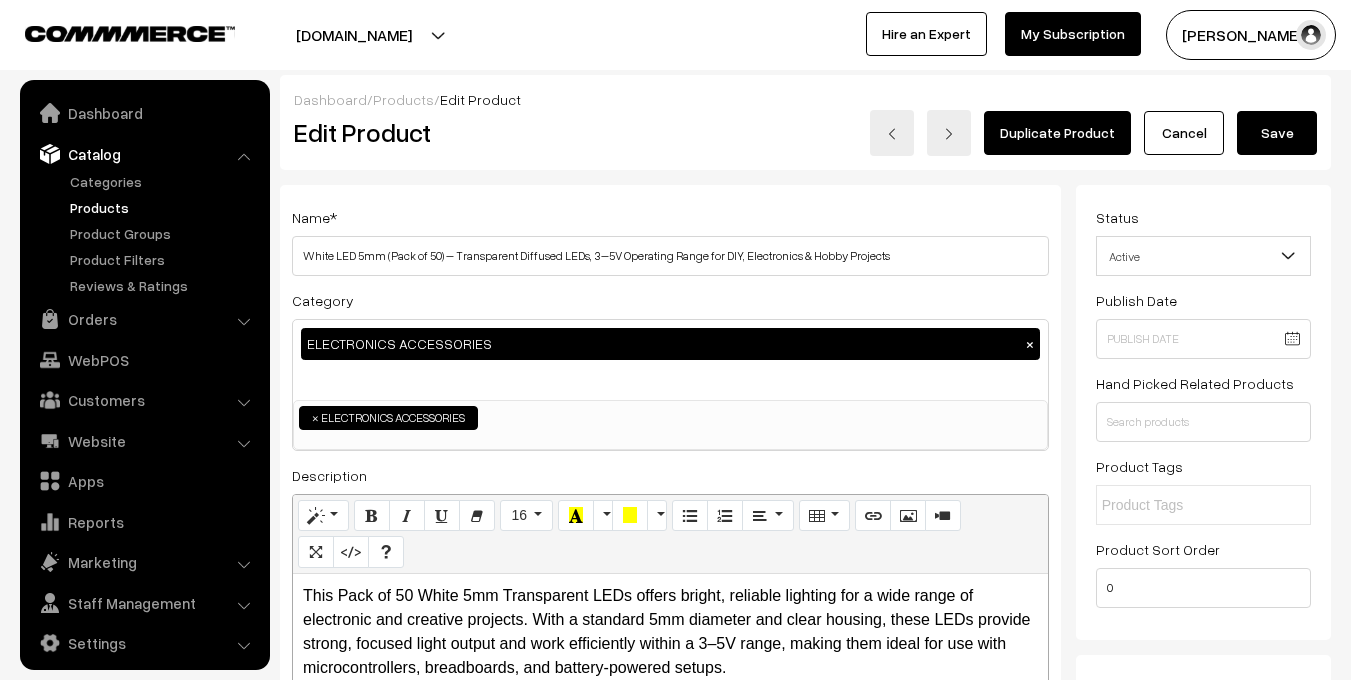 scroll, scrollTop: 0, scrollLeft: 0, axis: both 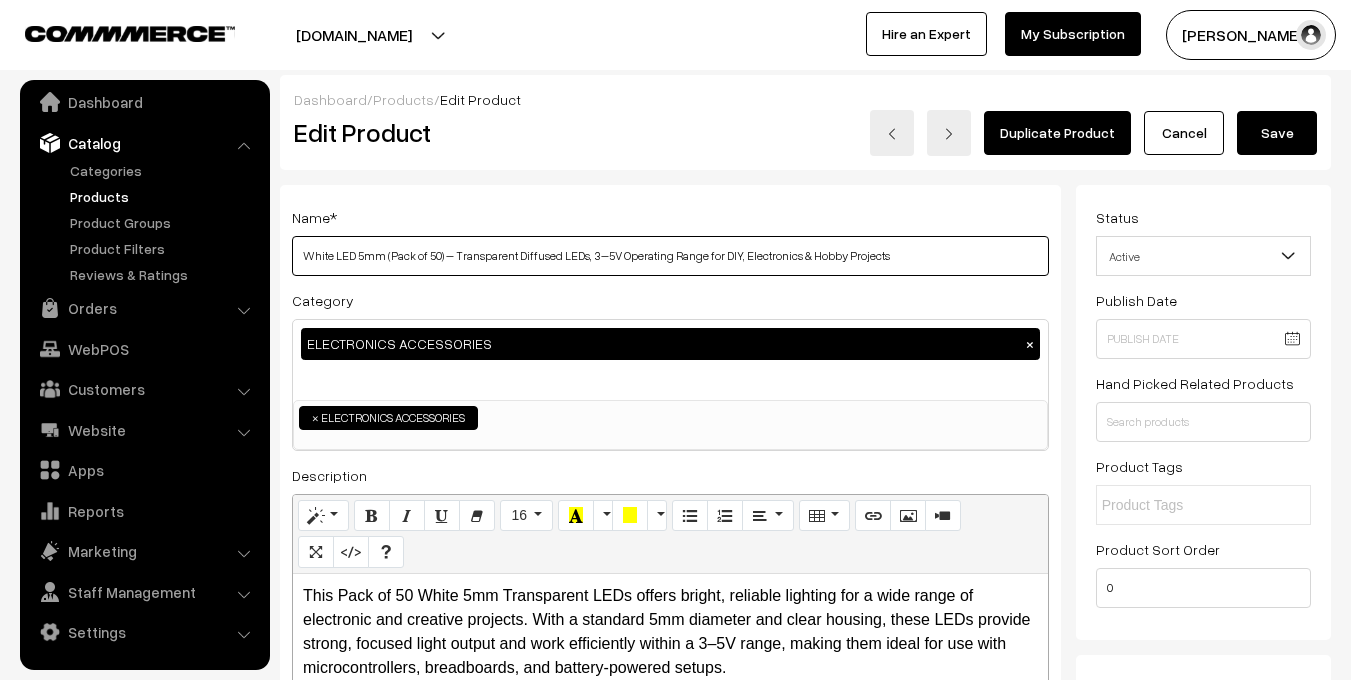 click on "White LED 5mm (Pack of 50) – Transparent Diffused LEDs, 3–5V Operating Range for DIY, Electronics & Hobby Projects" at bounding box center [670, 256] 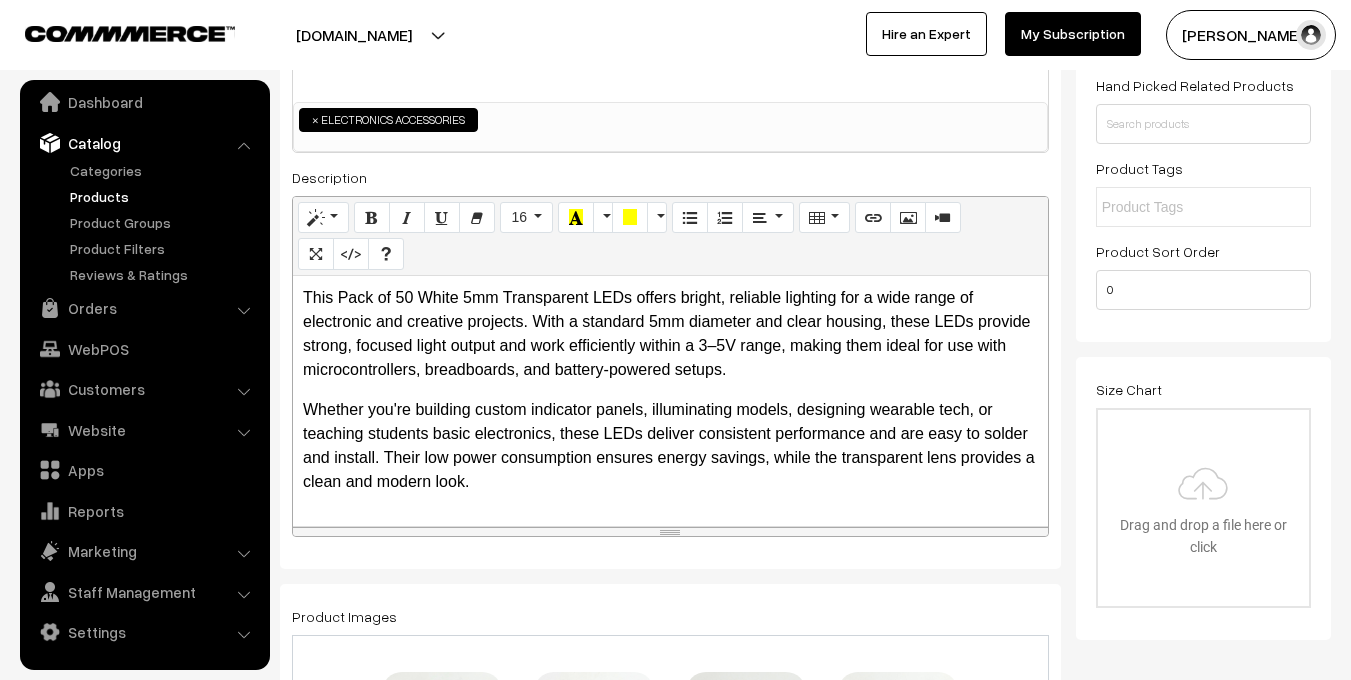 scroll, scrollTop: 355, scrollLeft: 0, axis: vertical 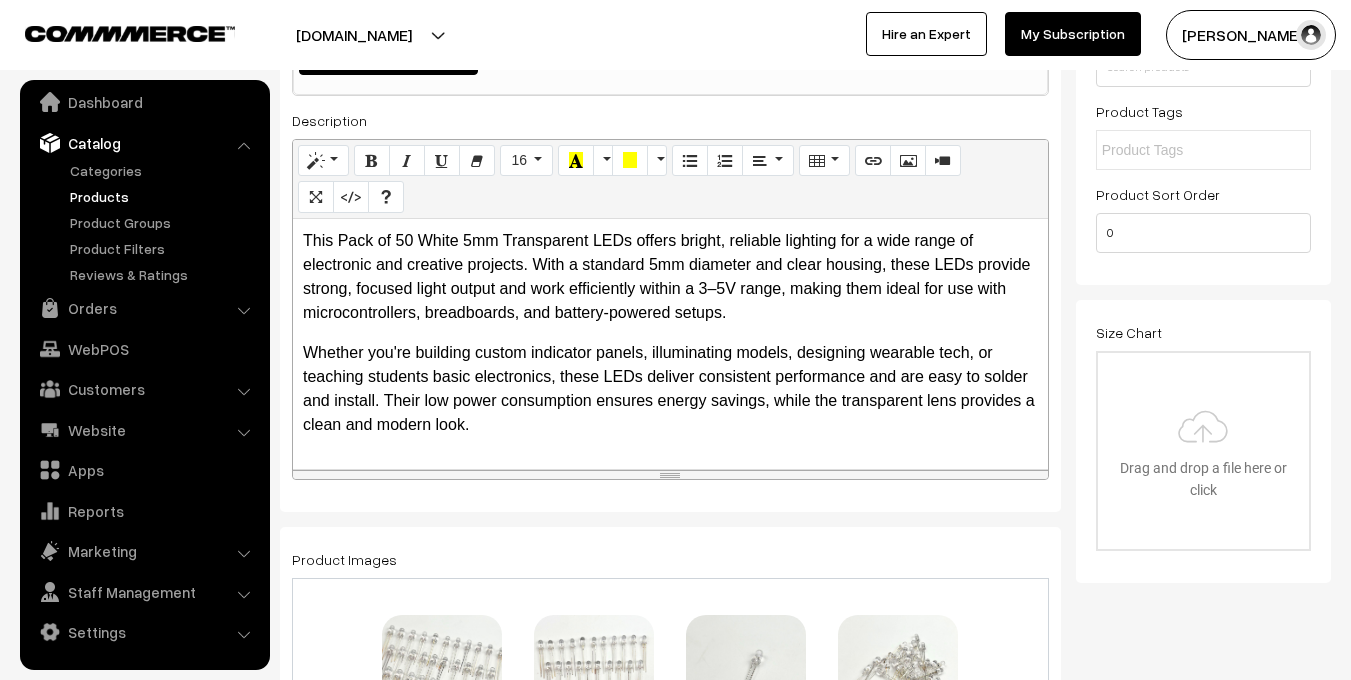 type on "White LED 5mm (Pack of 100) – Transparent Diffused LEDs, 3–5V Operating Range for DIY, Electronics & Hobby Projects" 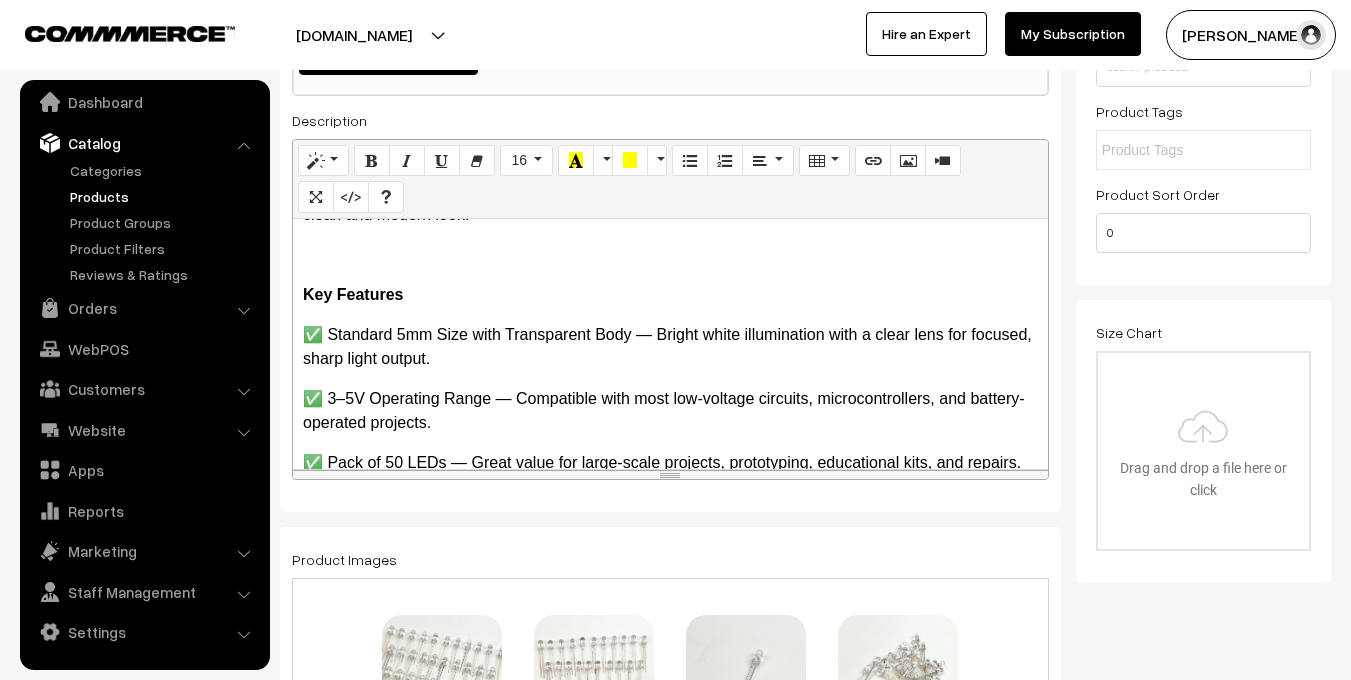 scroll, scrollTop: 346, scrollLeft: 0, axis: vertical 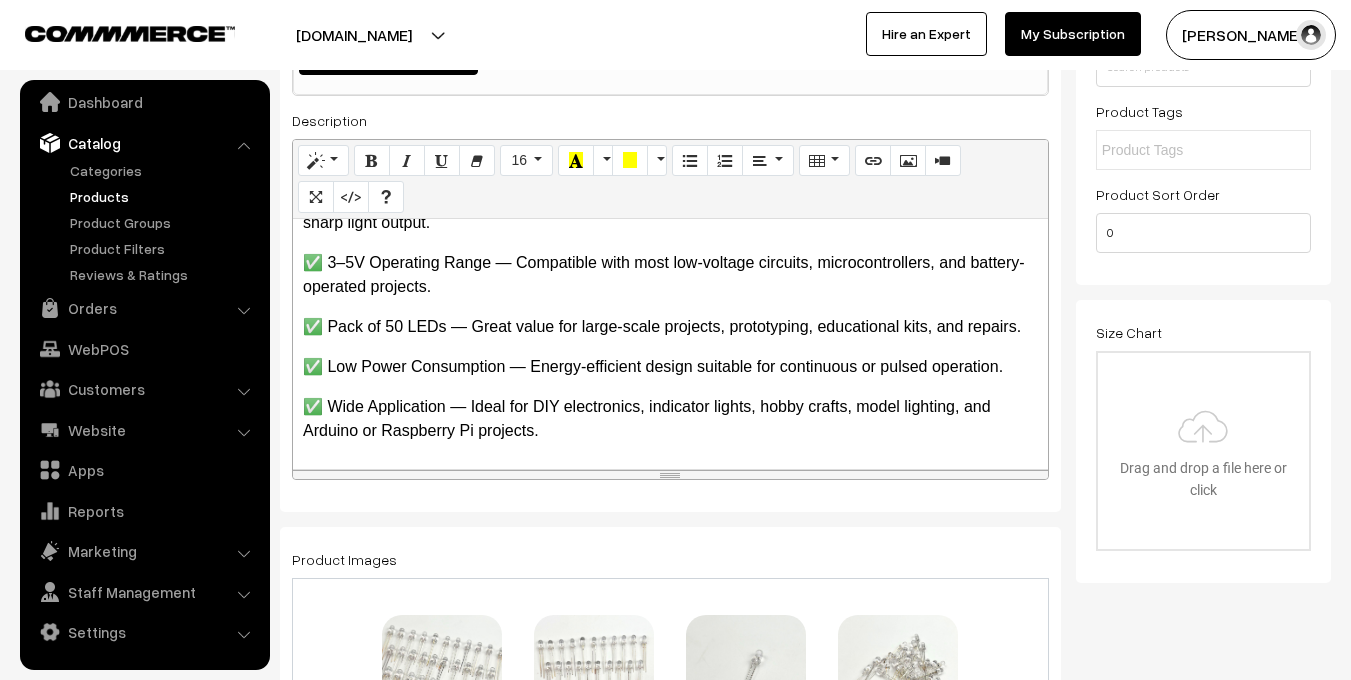 click on "✅ Pack of 50 LEDs — Great value for large-scale projects, prototyping, educational kits, and repairs." at bounding box center (670, 327) 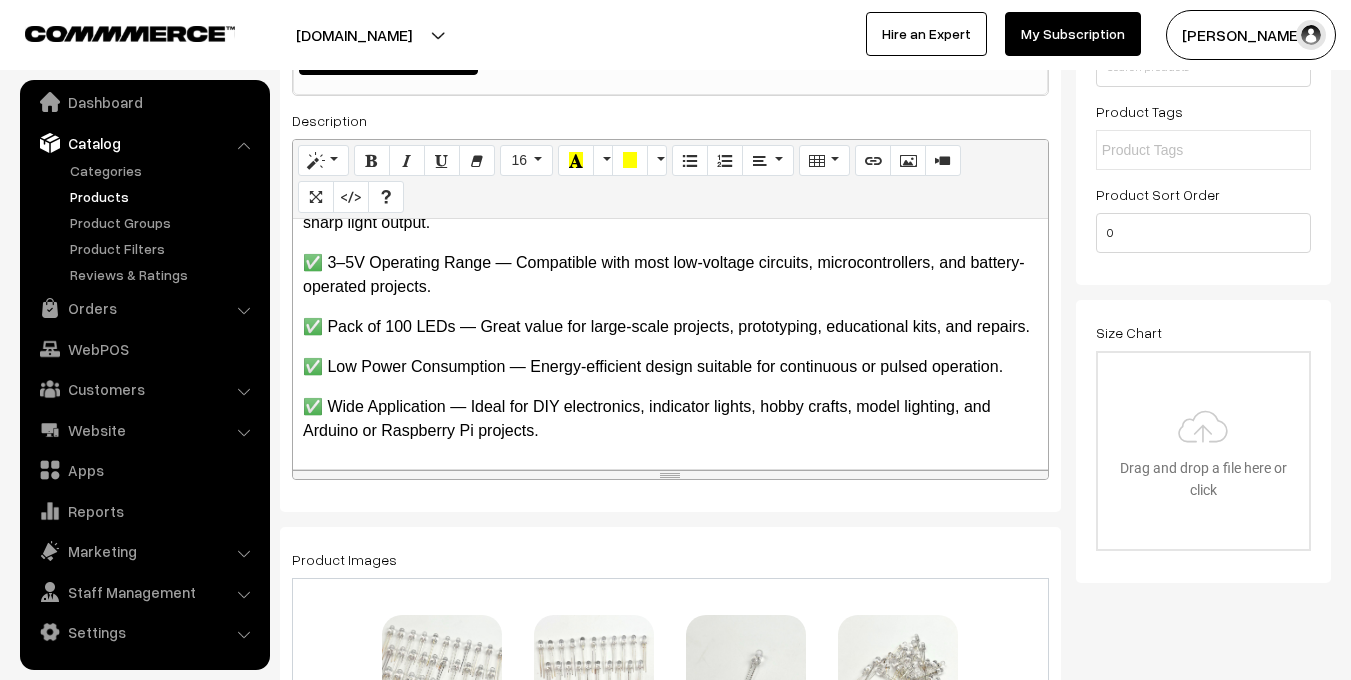 scroll, scrollTop: 370, scrollLeft: 0, axis: vertical 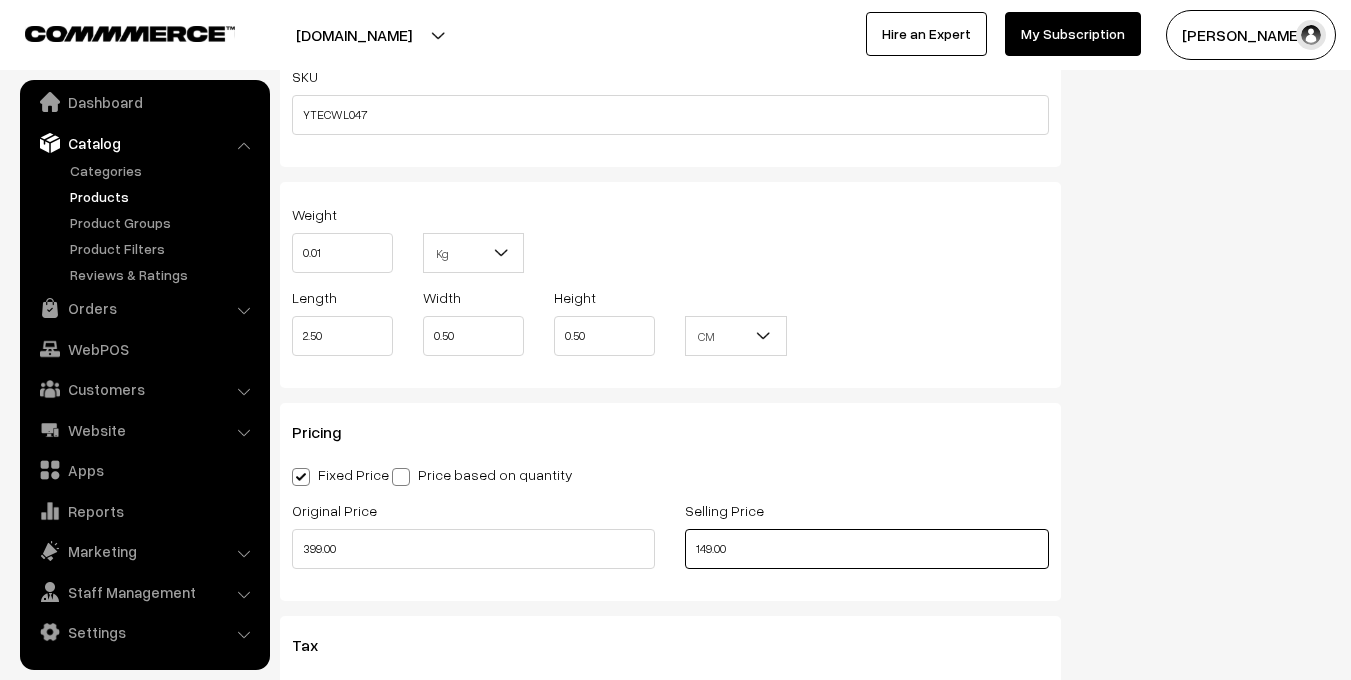 drag, startPoint x: 755, startPoint y: 557, endPoint x: 669, endPoint y: 558, distance: 86.00581 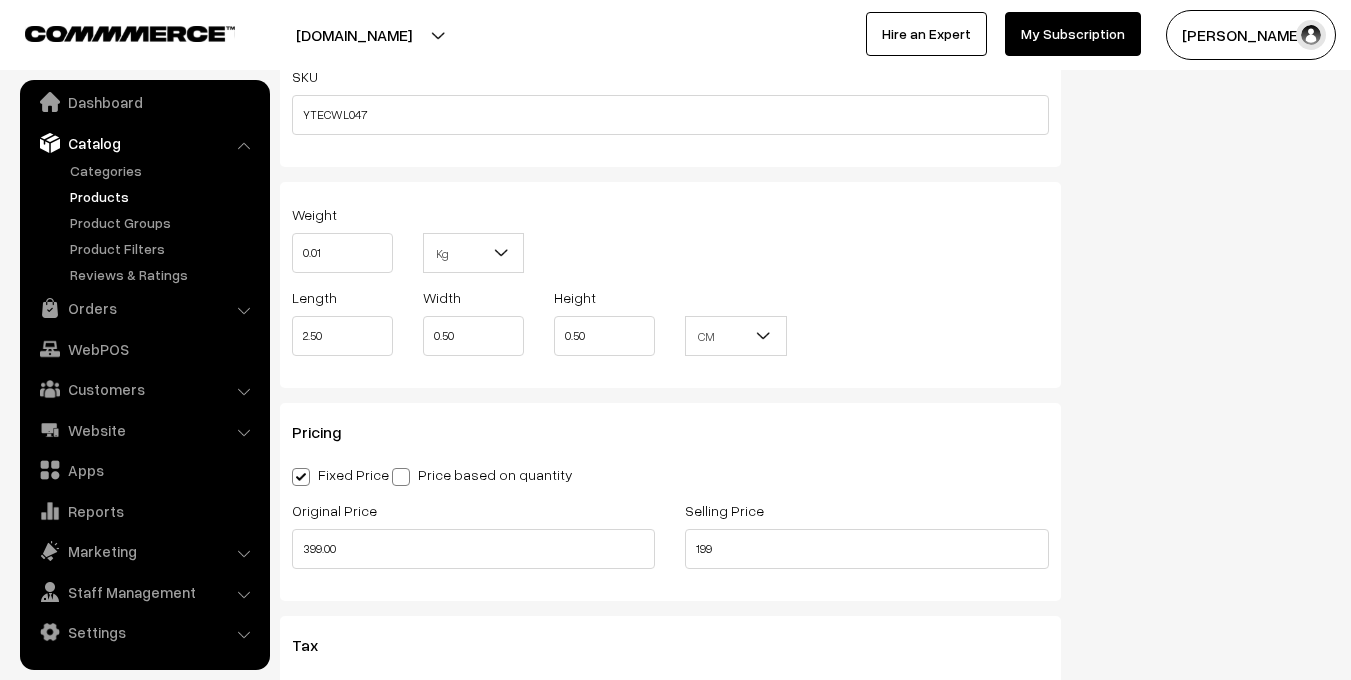 type on "199.00" 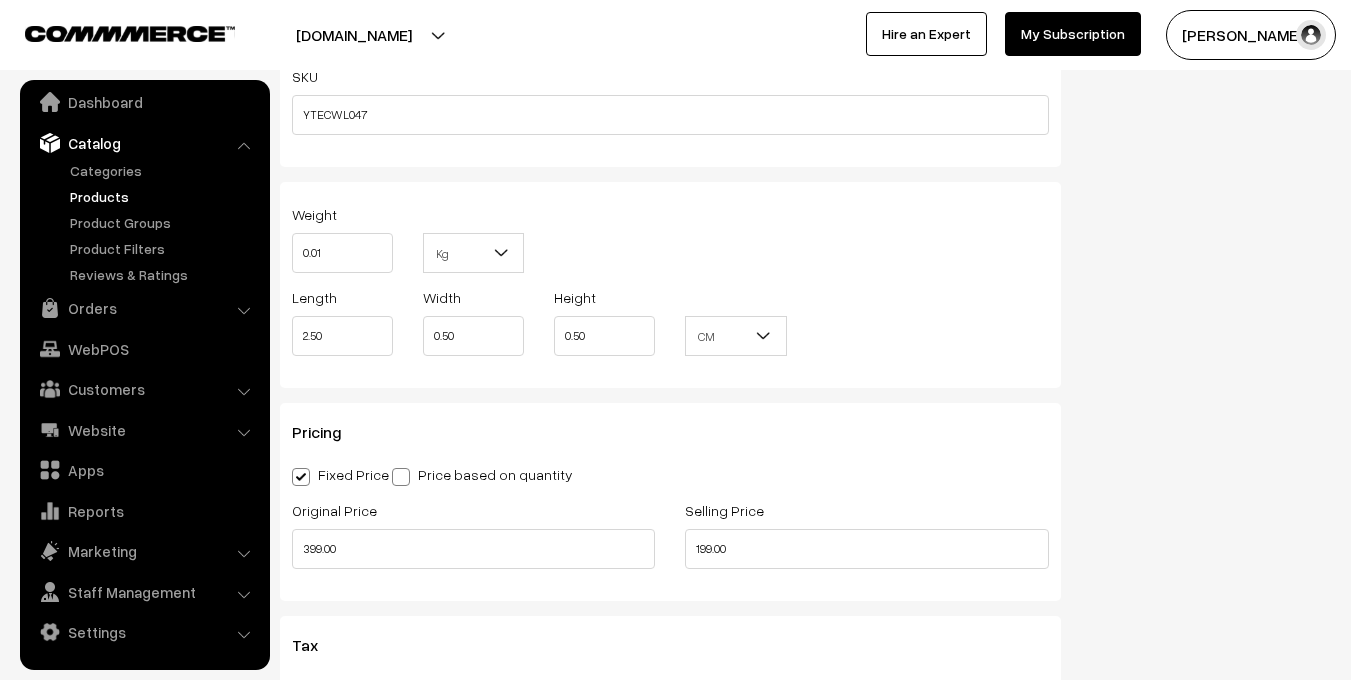 click on "Pricing
Fixed Price
Price based on quantity
Original Price
399.00
Selling Price
199.00
Qty From
Qty To
Selling Price" at bounding box center (670, 502) 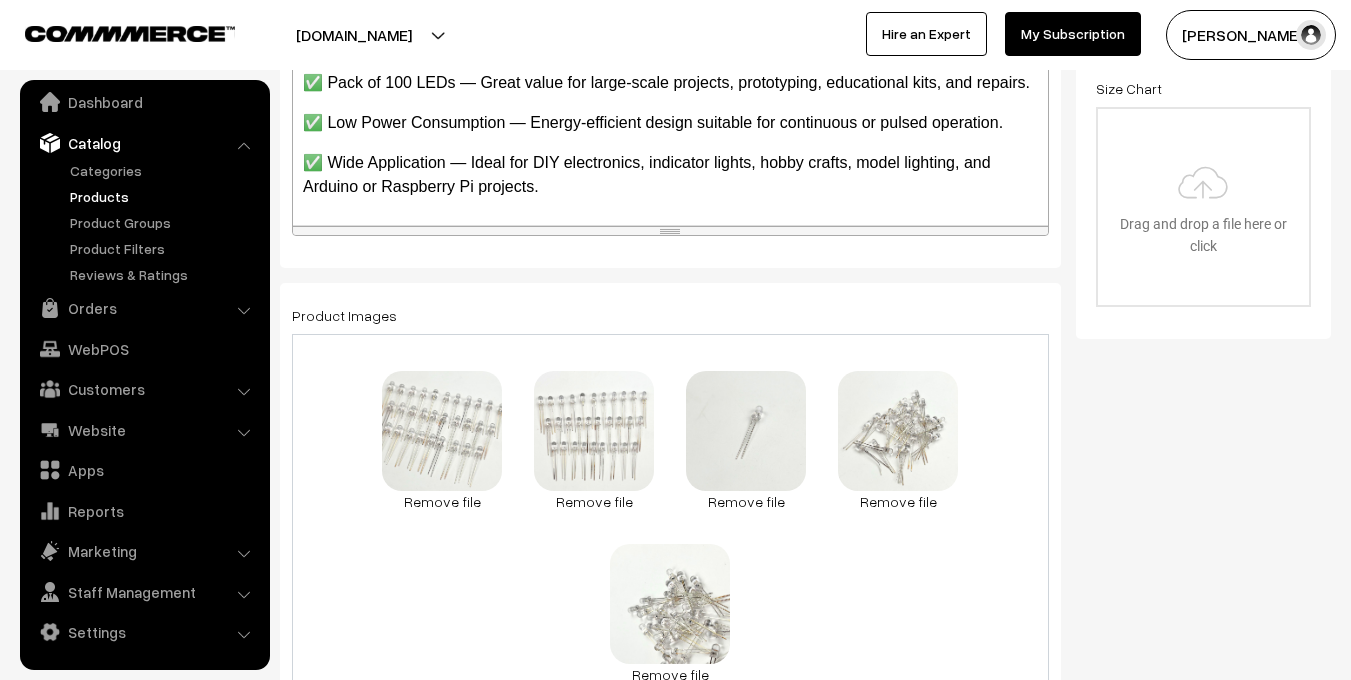 scroll, scrollTop: 0, scrollLeft: 0, axis: both 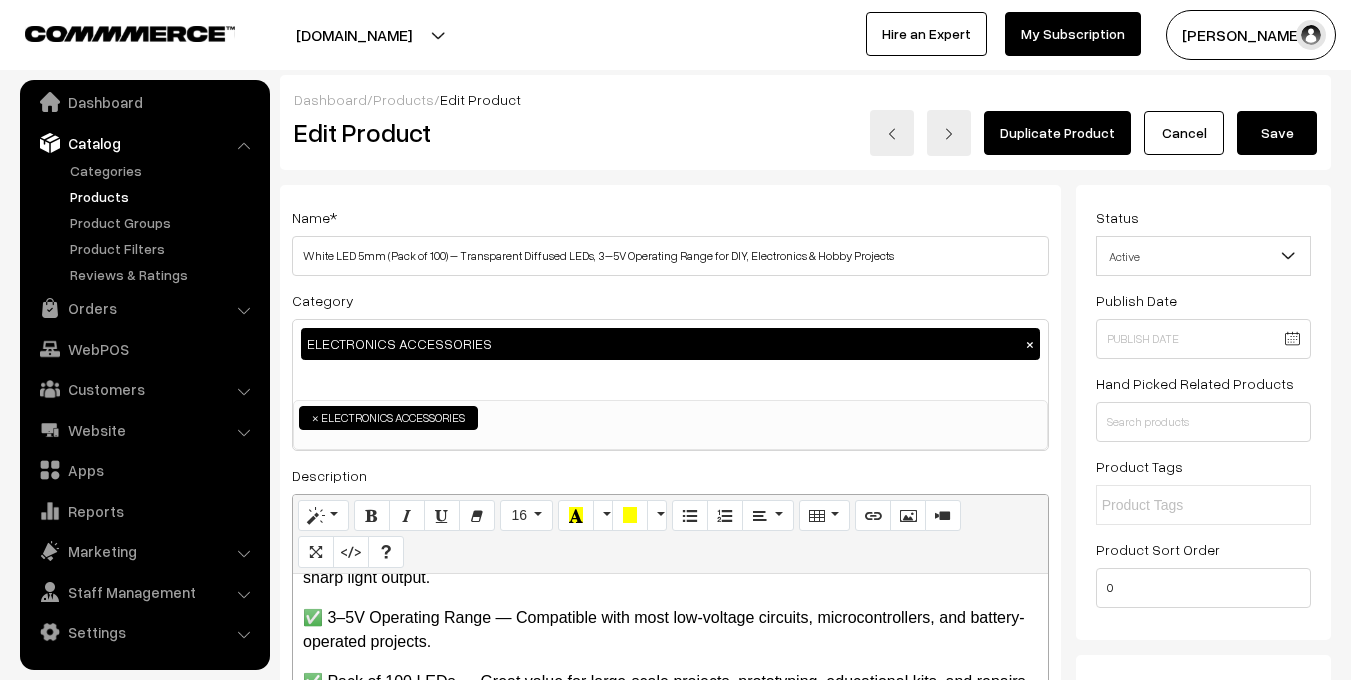 click on "Save" at bounding box center (1277, 133) 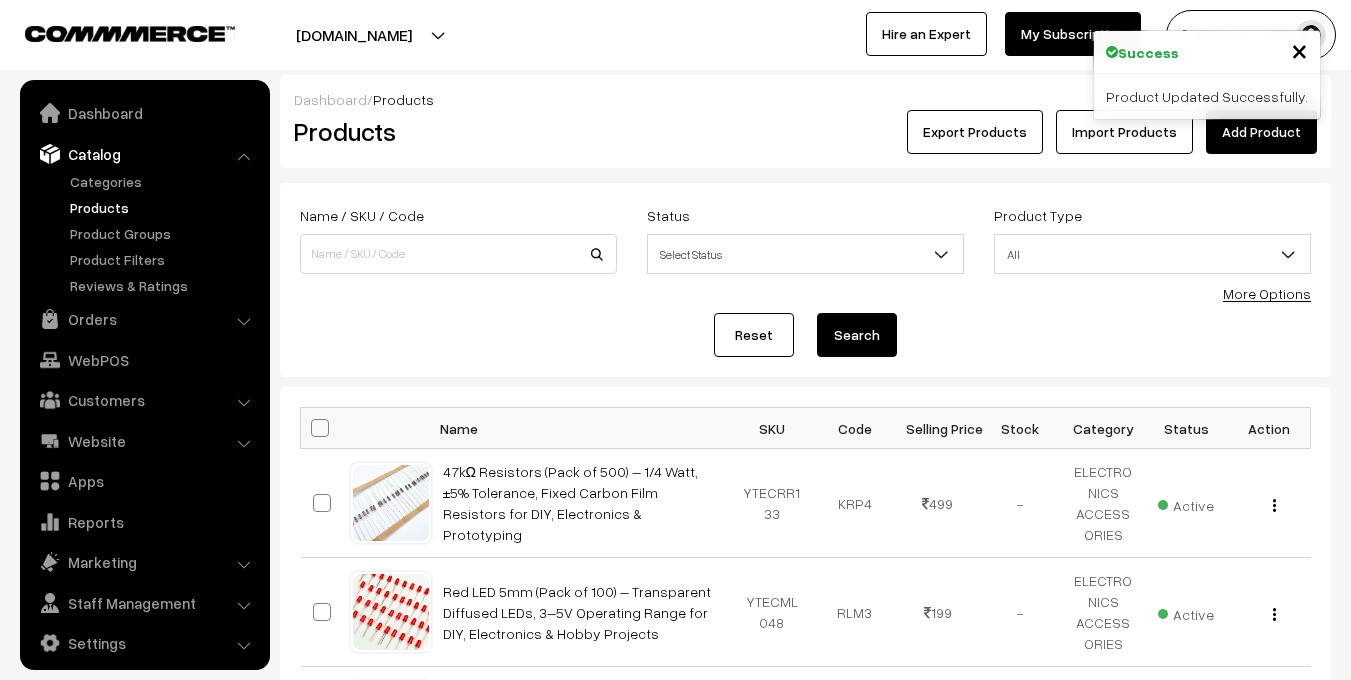 scroll, scrollTop: 0, scrollLeft: 0, axis: both 